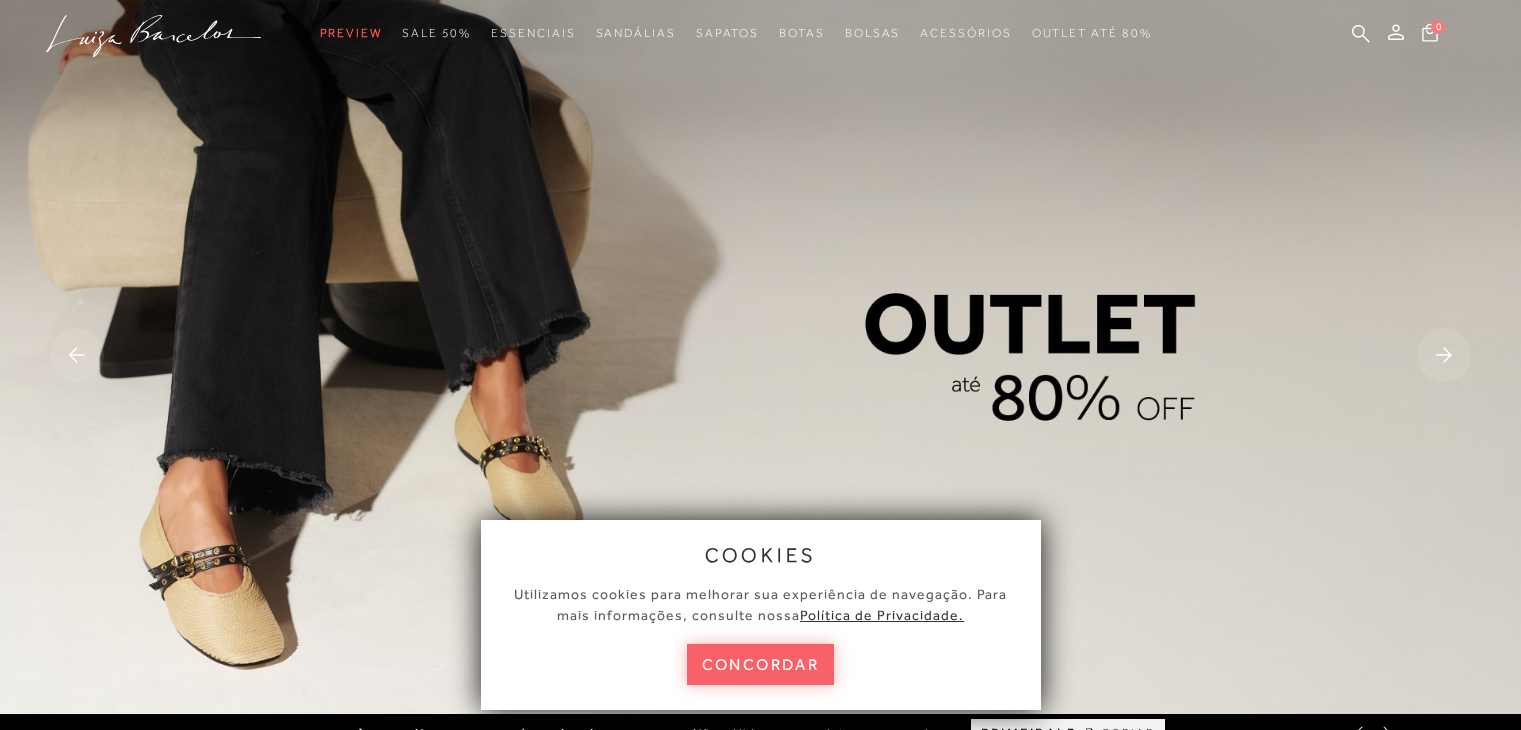 scroll, scrollTop: 0, scrollLeft: 0, axis: both 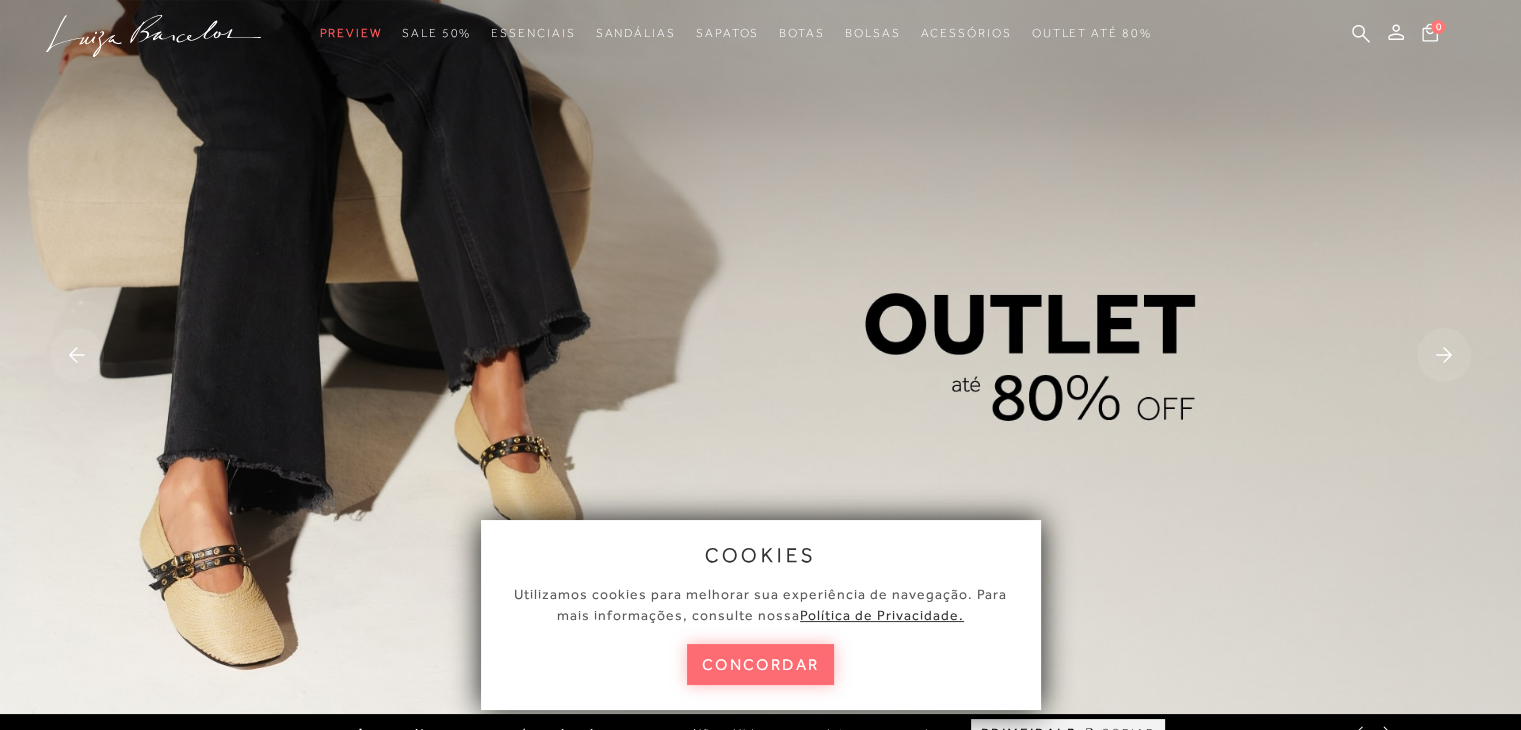 click on "concordar" at bounding box center [761, 664] 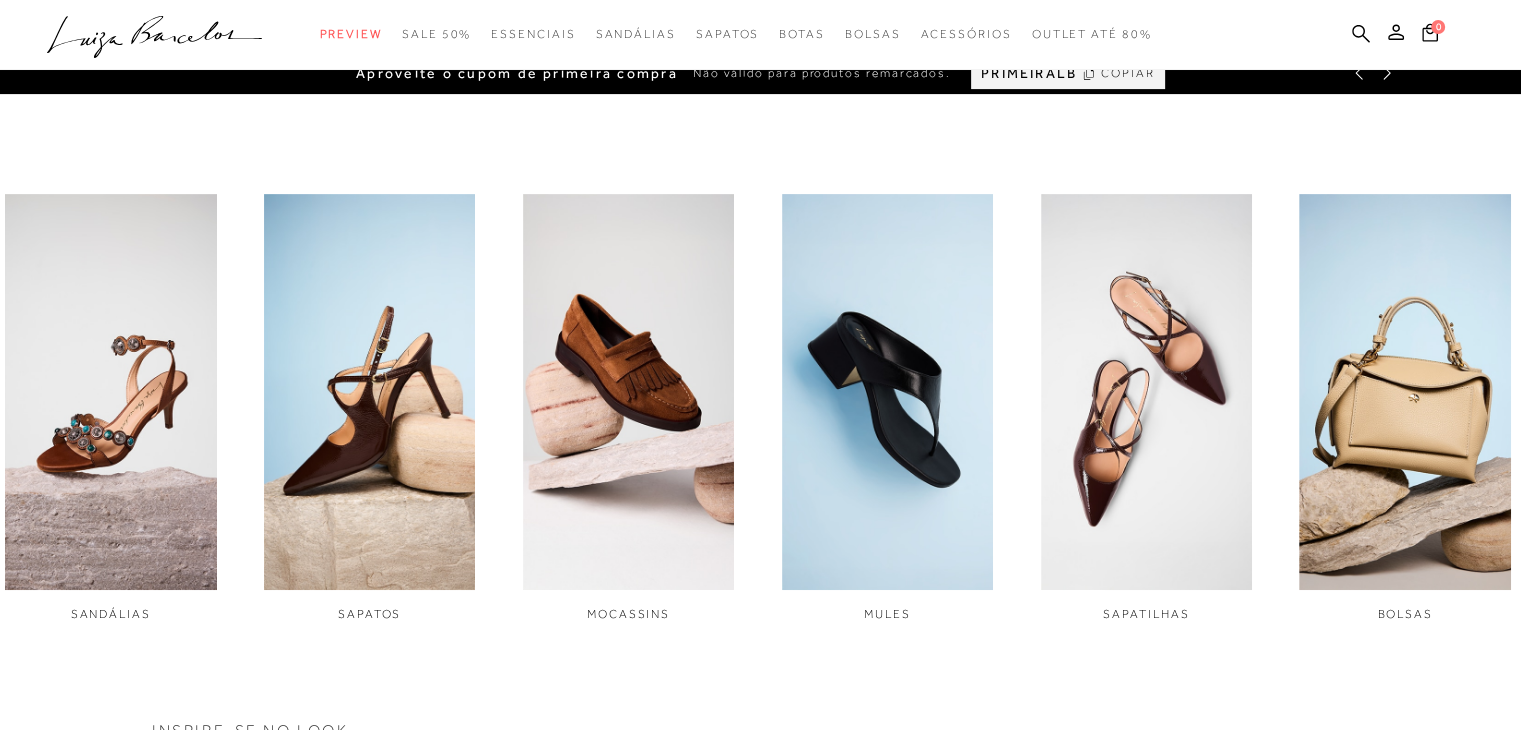 scroll, scrollTop: 680, scrollLeft: 0, axis: vertical 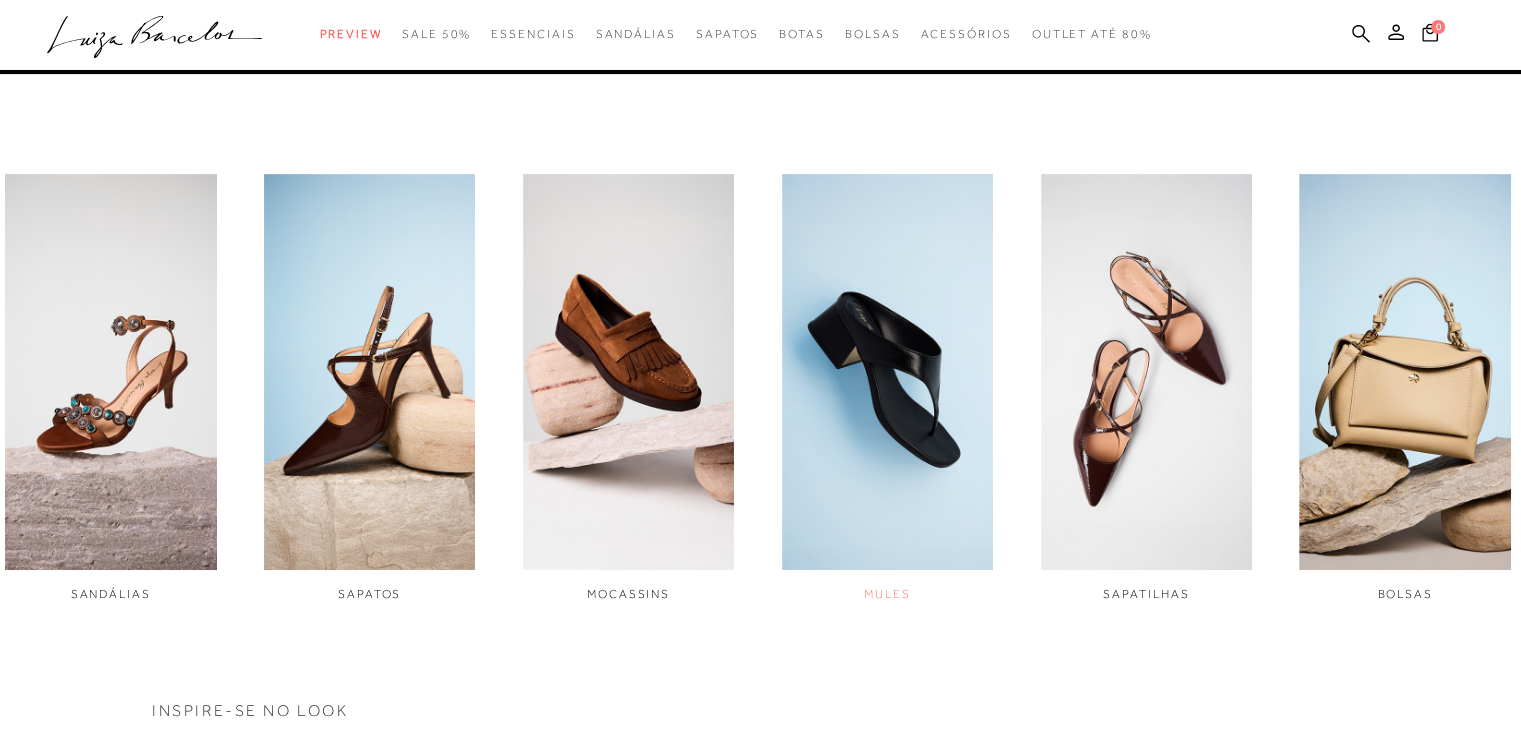 click at bounding box center (888, 372) 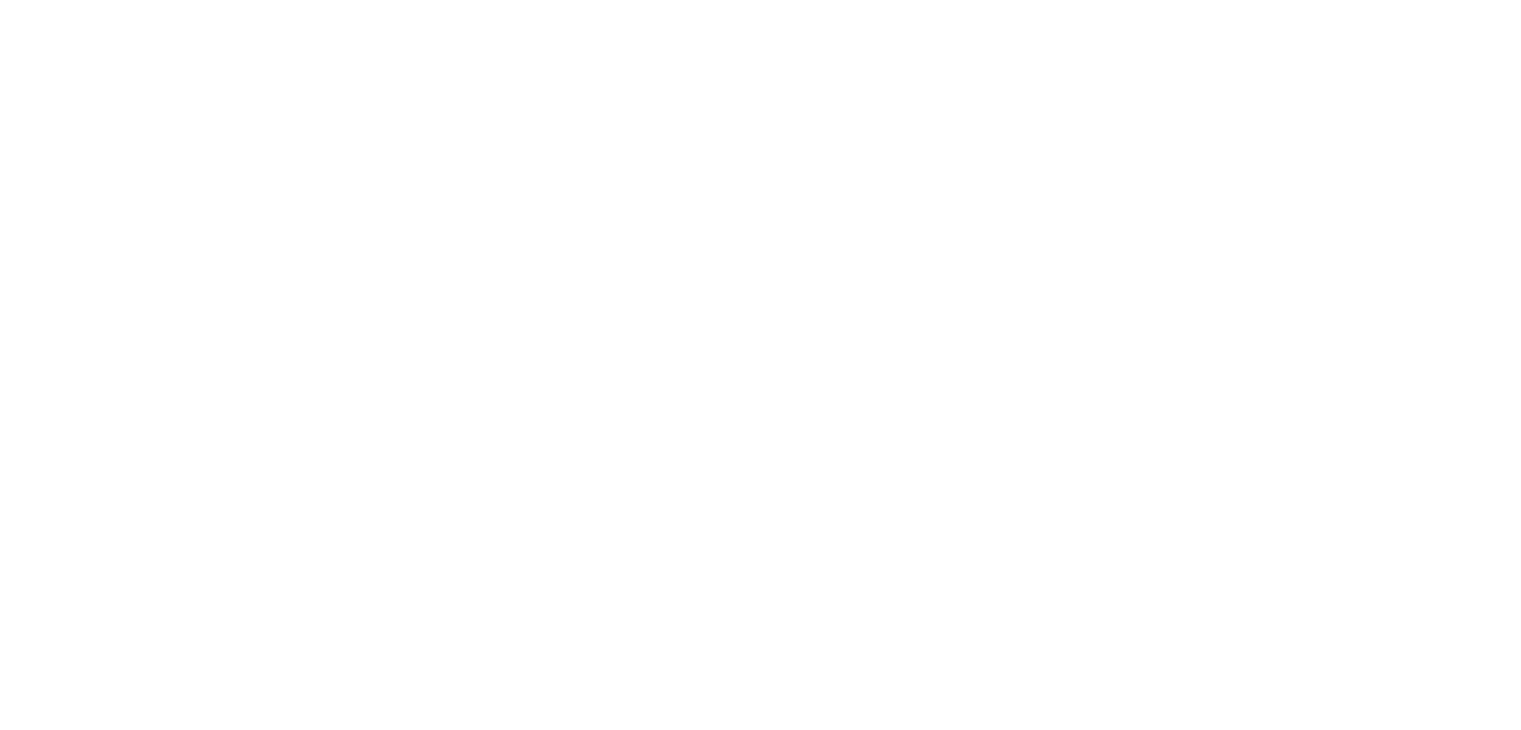 scroll, scrollTop: 0, scrollLeft: 0, axis: both 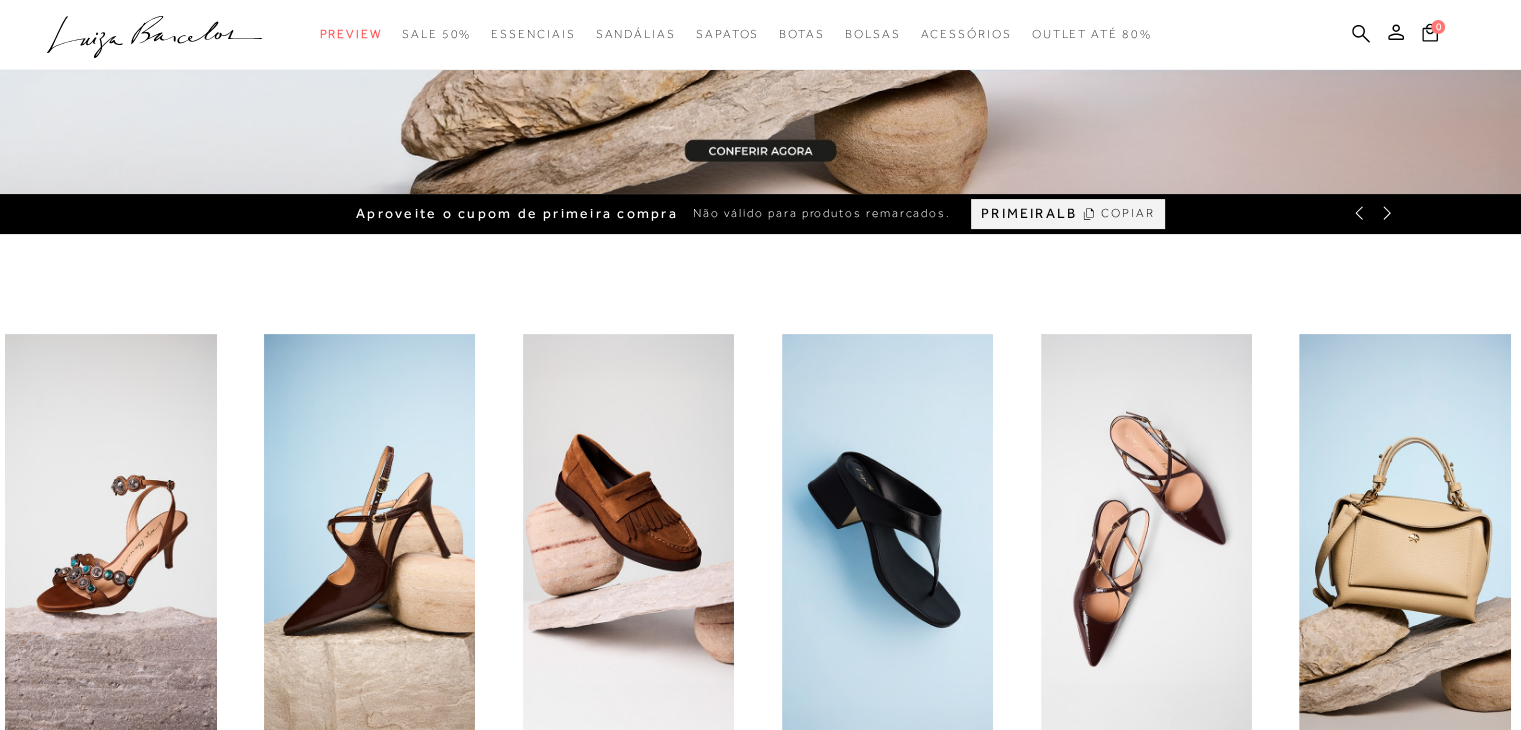click at bounding box center (1147, 532) 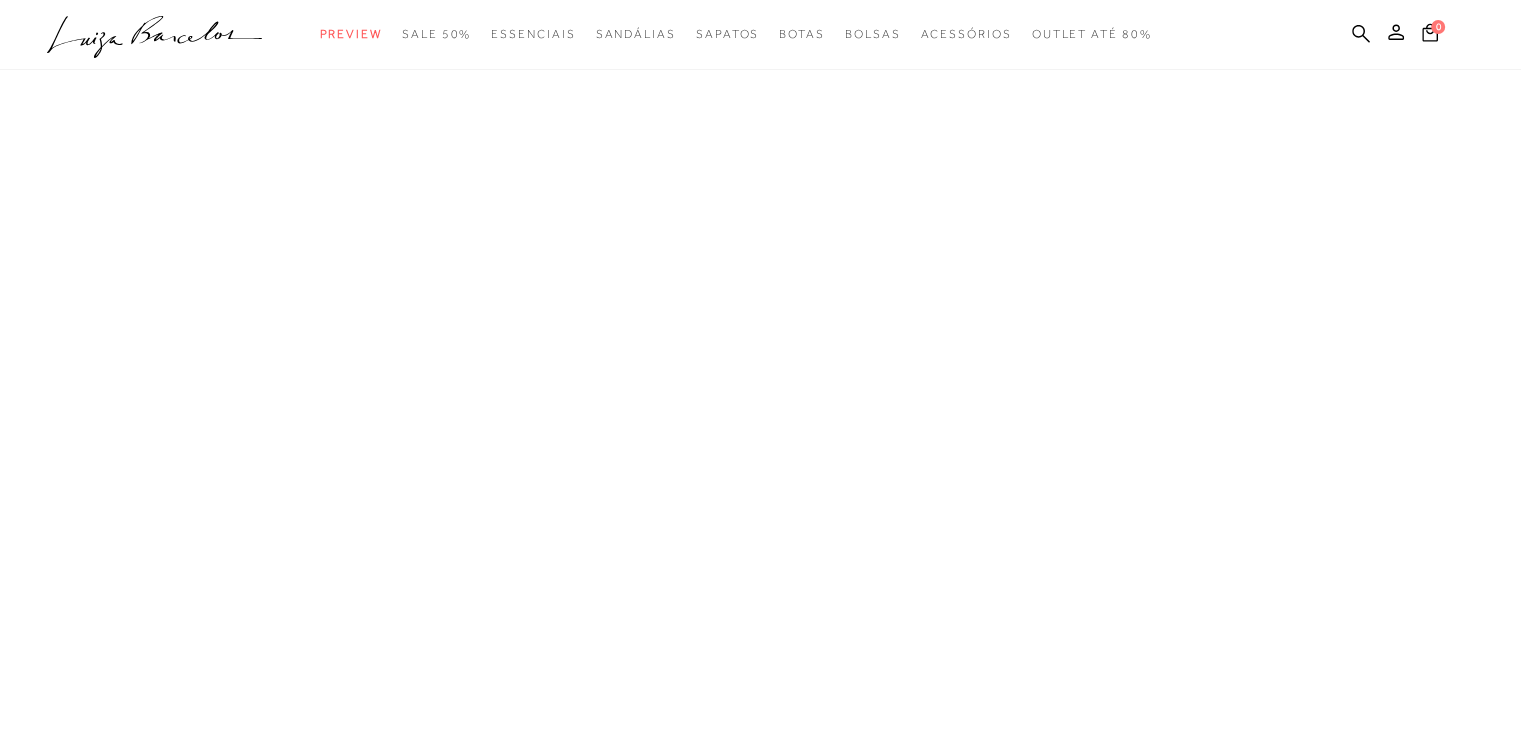 scroll, scrollTop: 0, scrollLeft: 0, axis: both 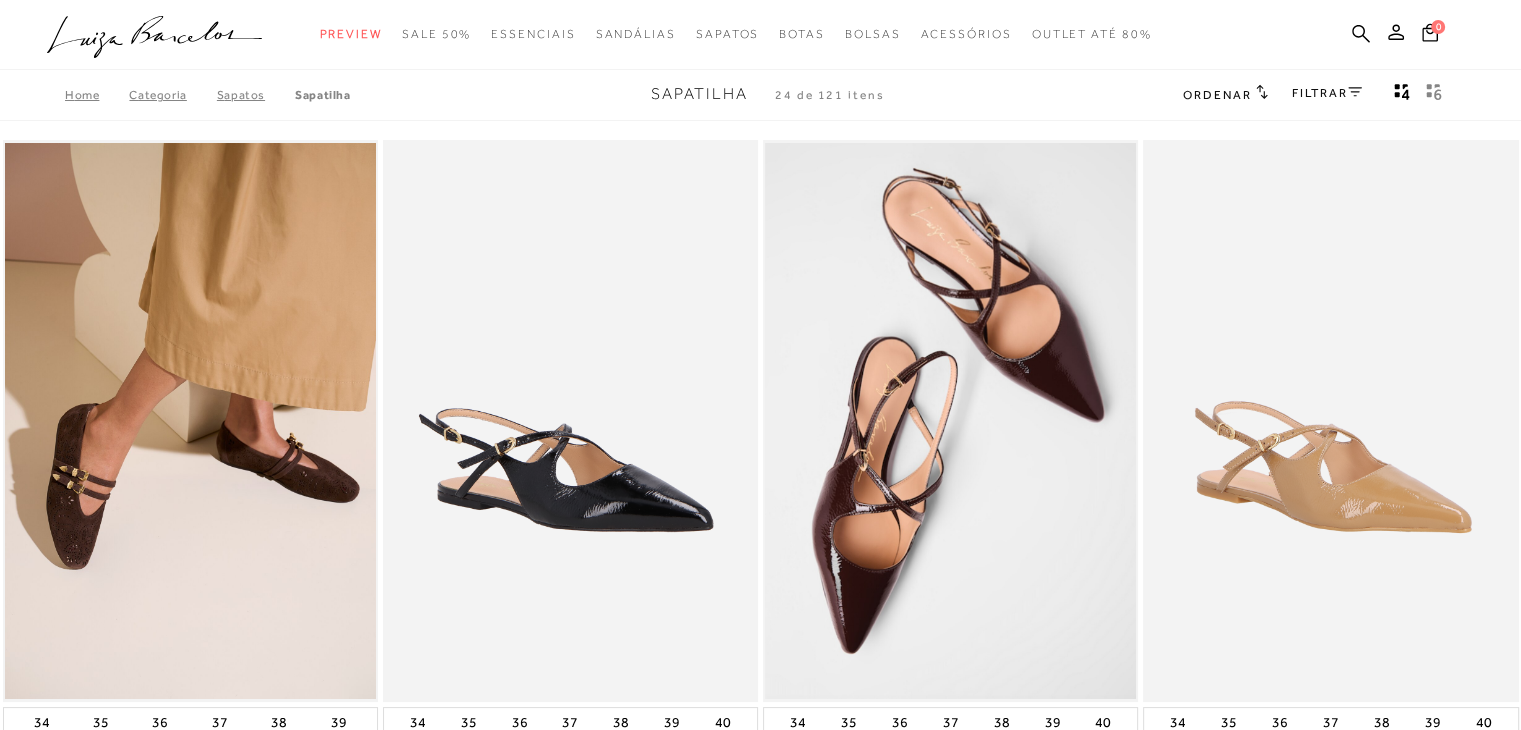 type 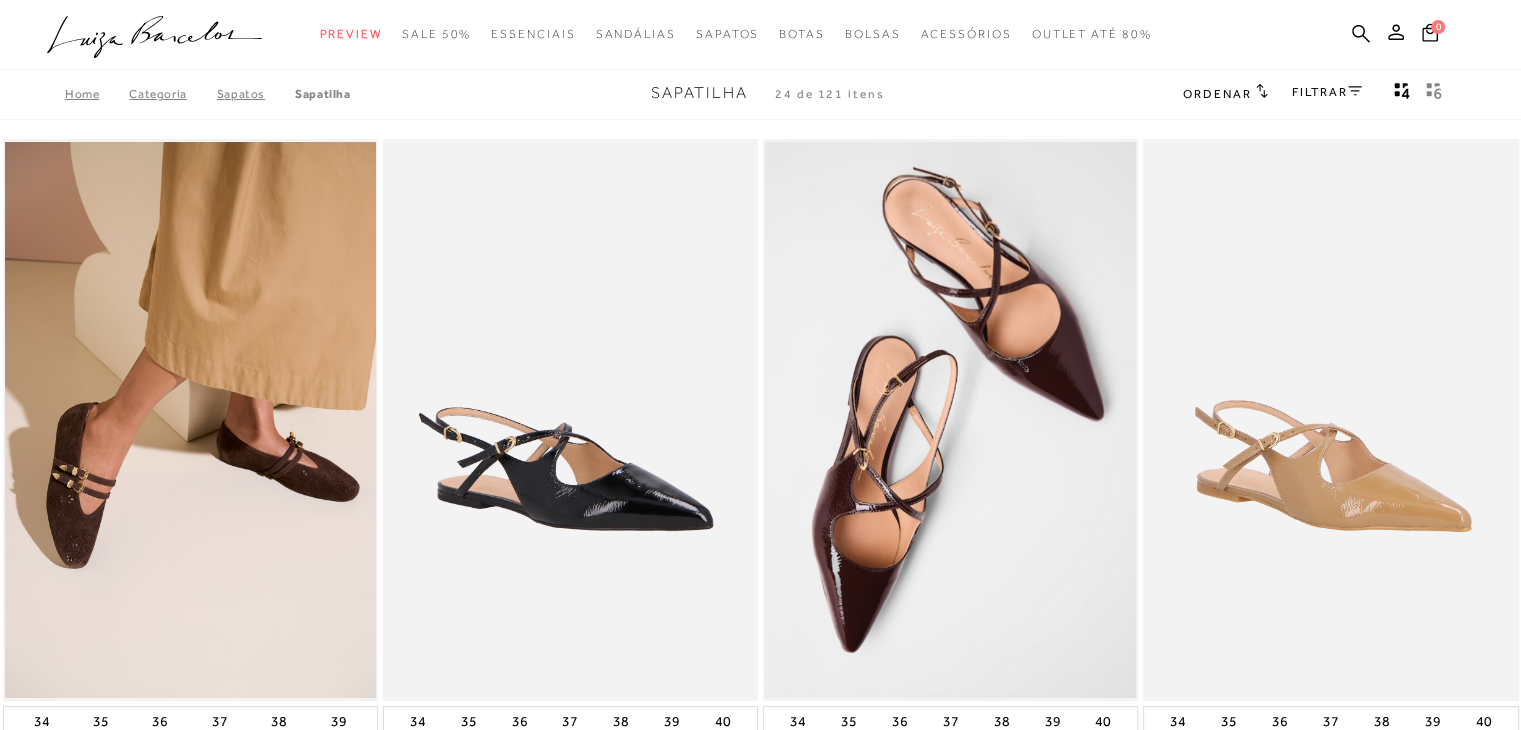 scroll, scrollTop: 0, scrollLeft: 0, axis: both 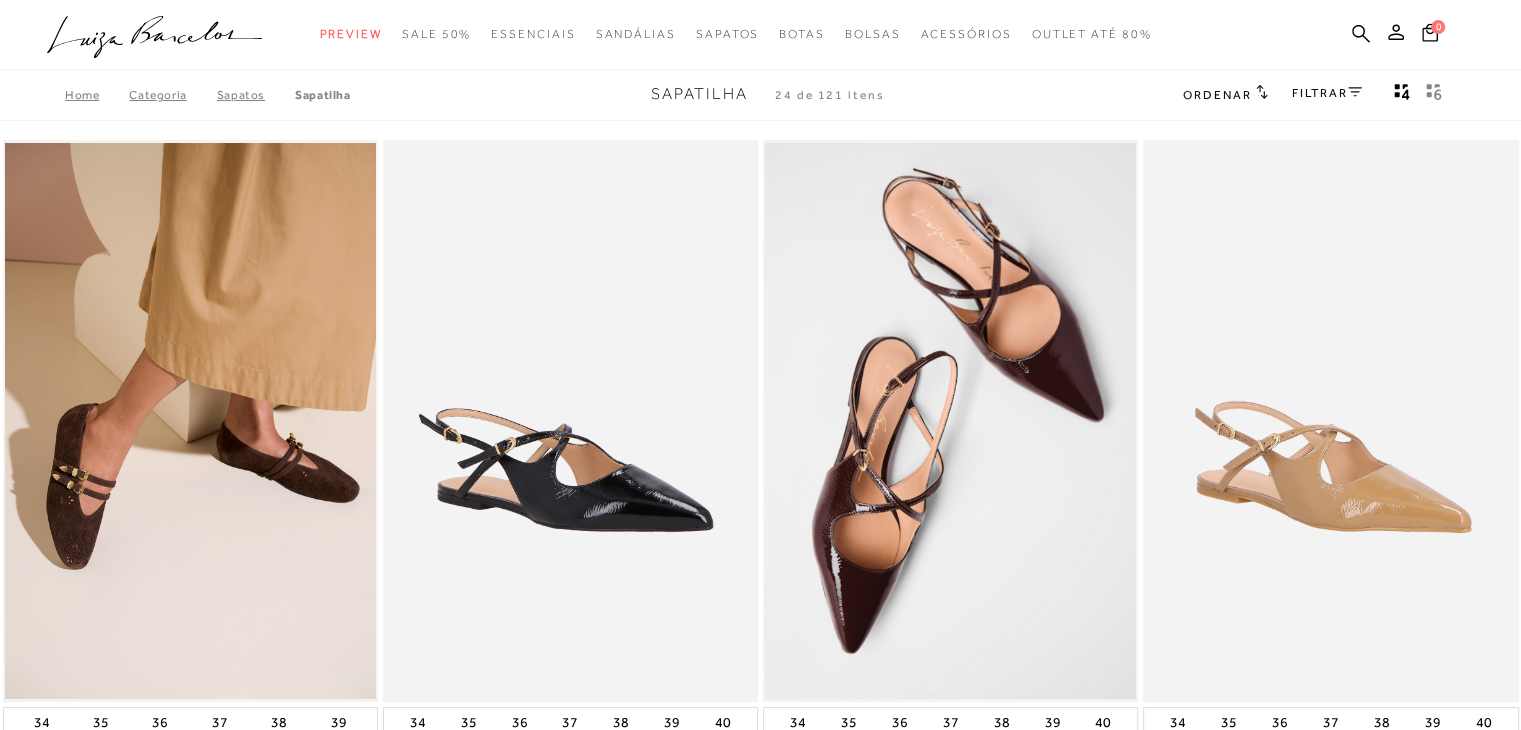 click on "FILTRAR" at bounding box center (1327, 93) 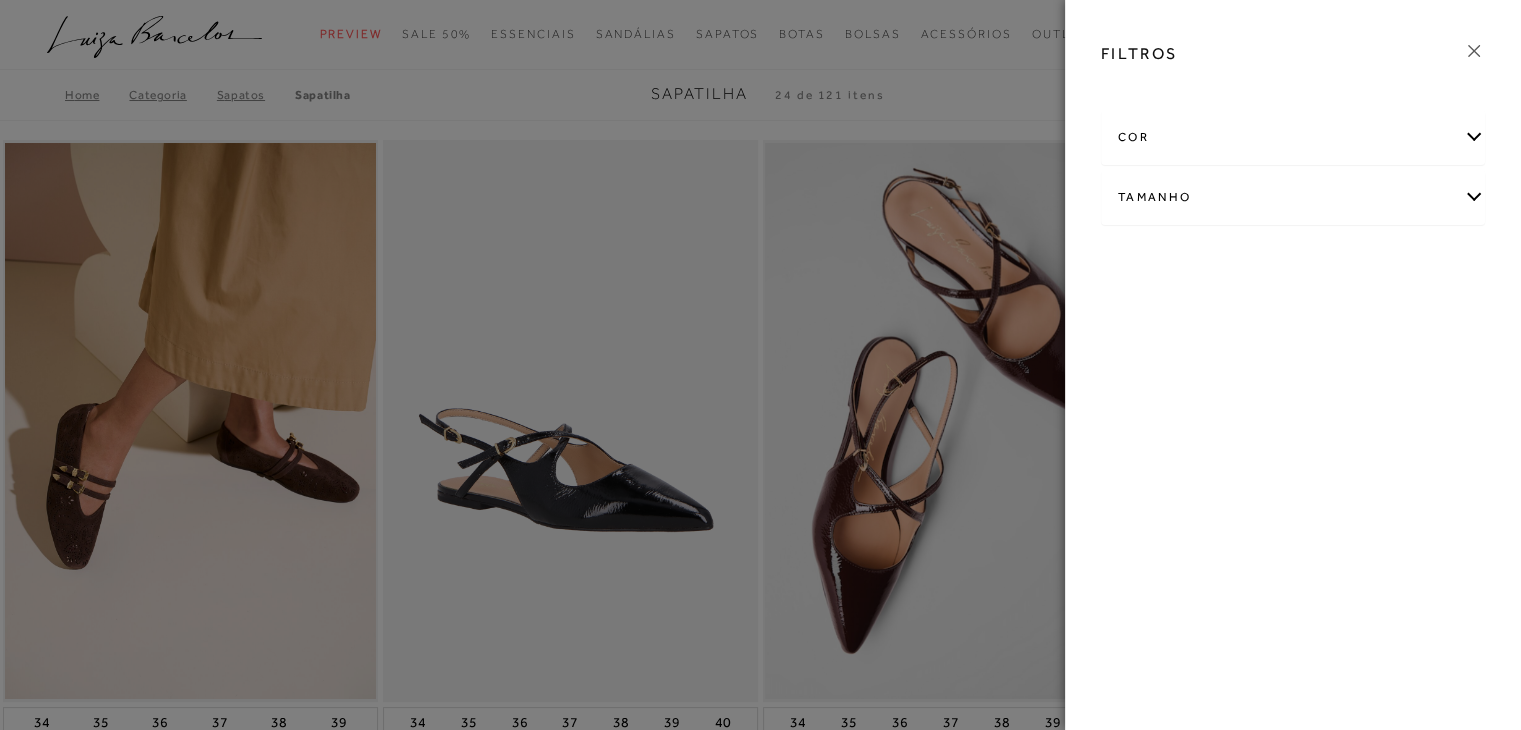 click on "Tamanho" at bounding box center (1293, 197) 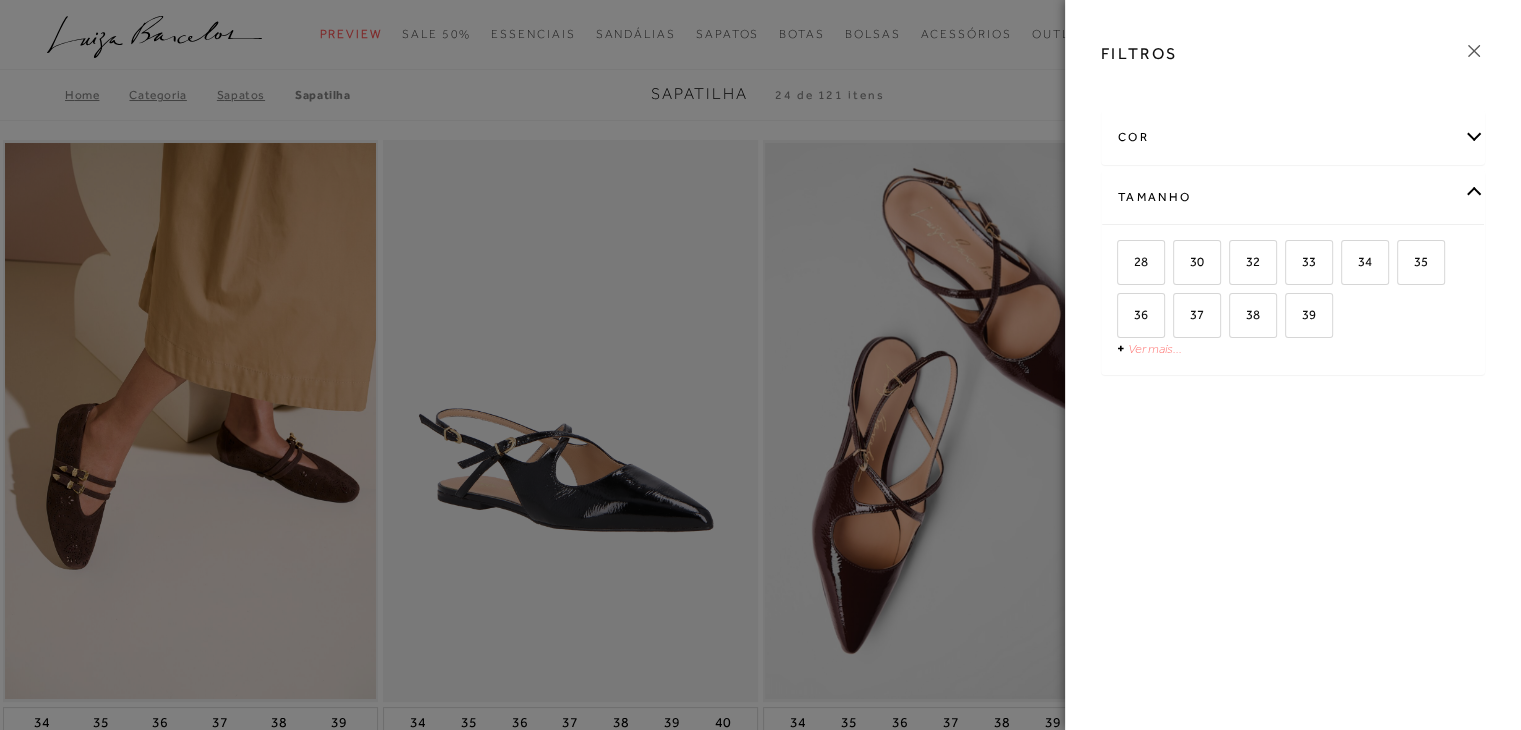 click on "Ver mais..." at bounding box center [1155, 348] 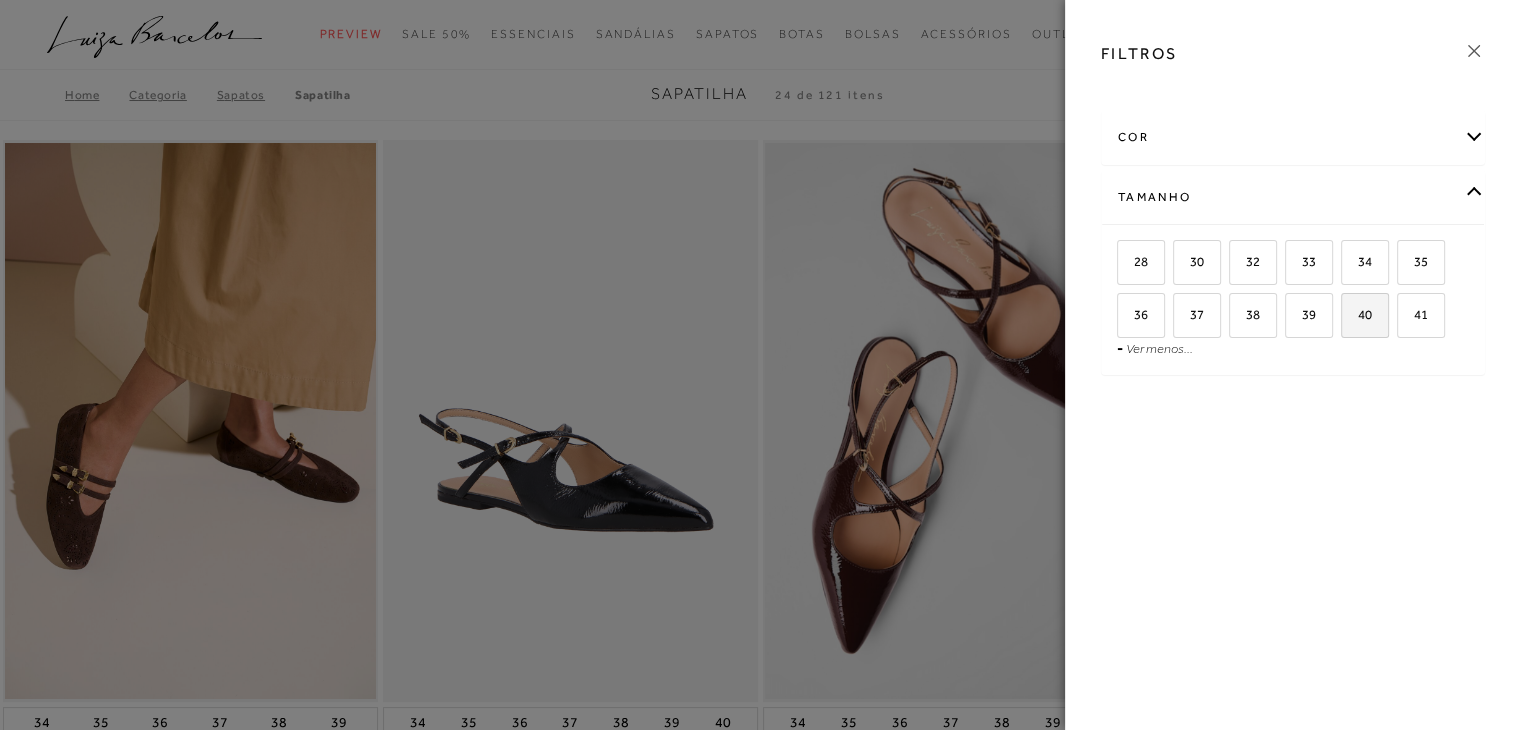 click on "40" at bounding box center (1357, 314) 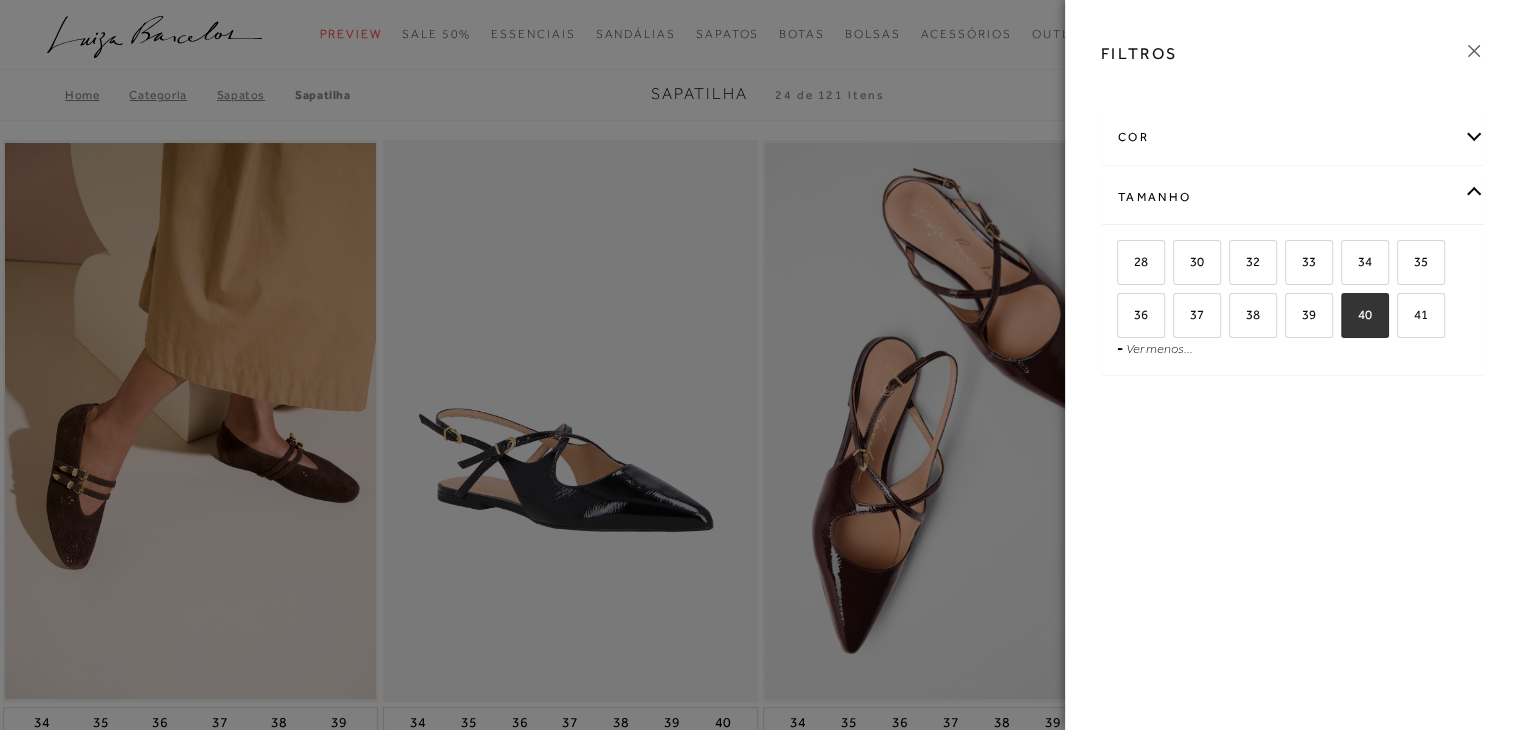 checkbox on "true" 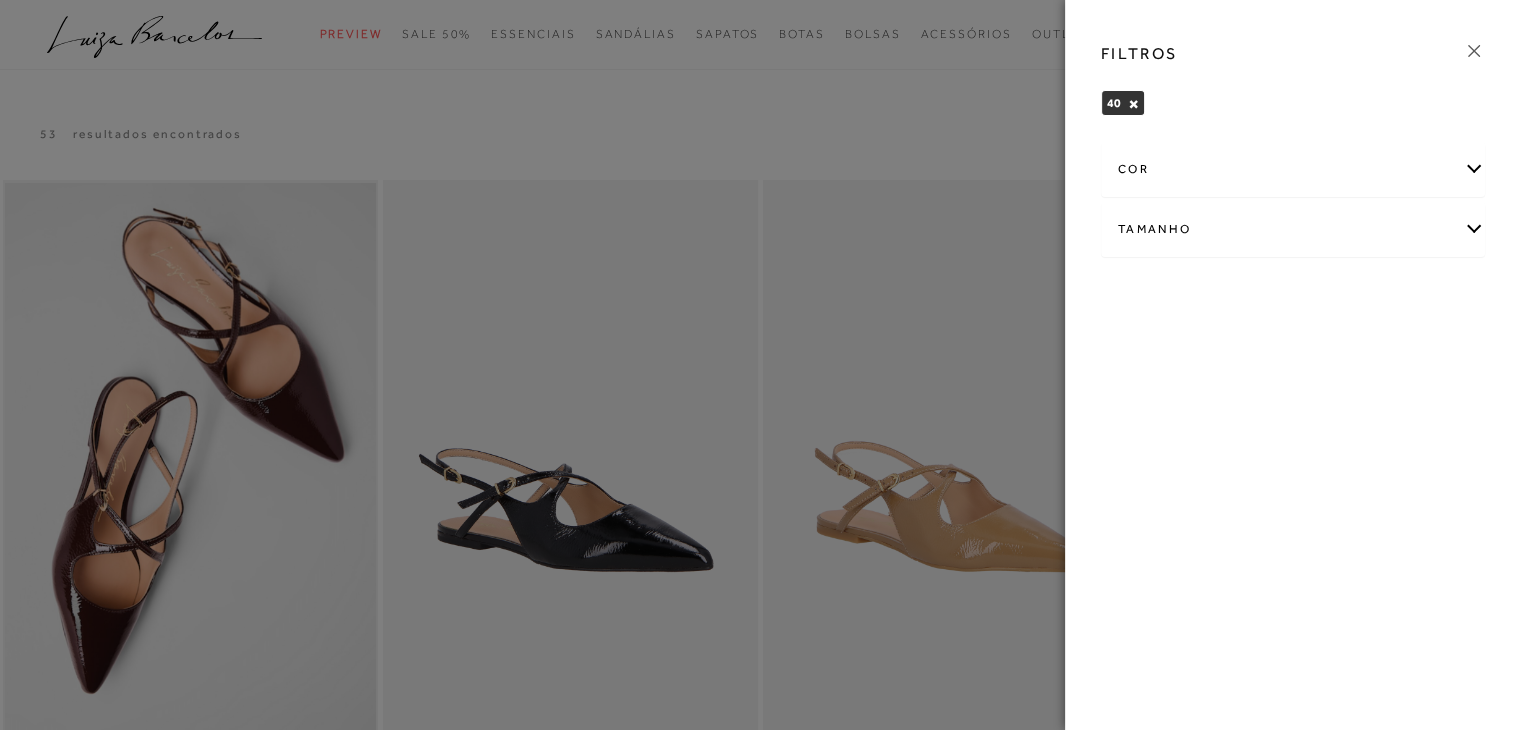 type 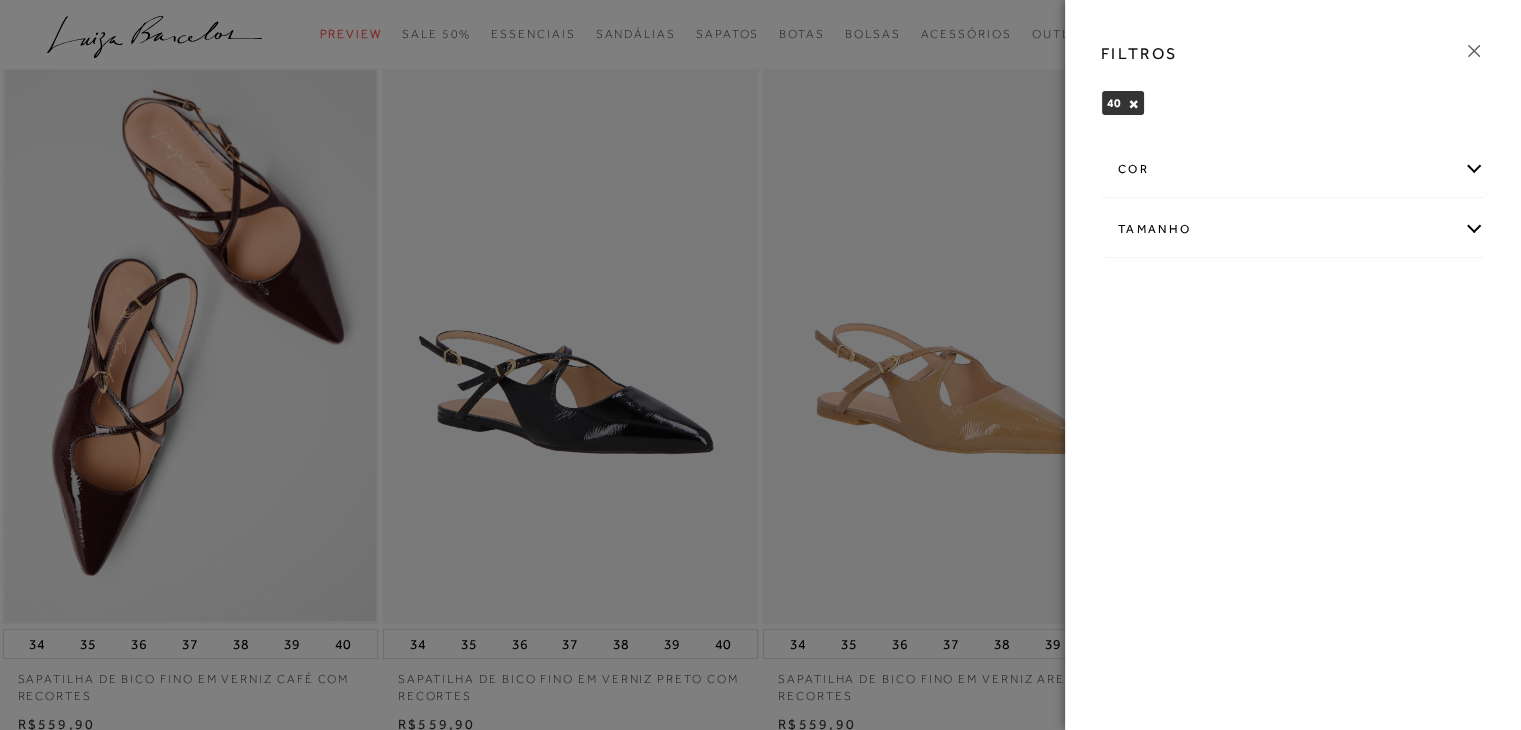 scroll, scrollTop: 120, scrollLeft: 0, axis: vertical 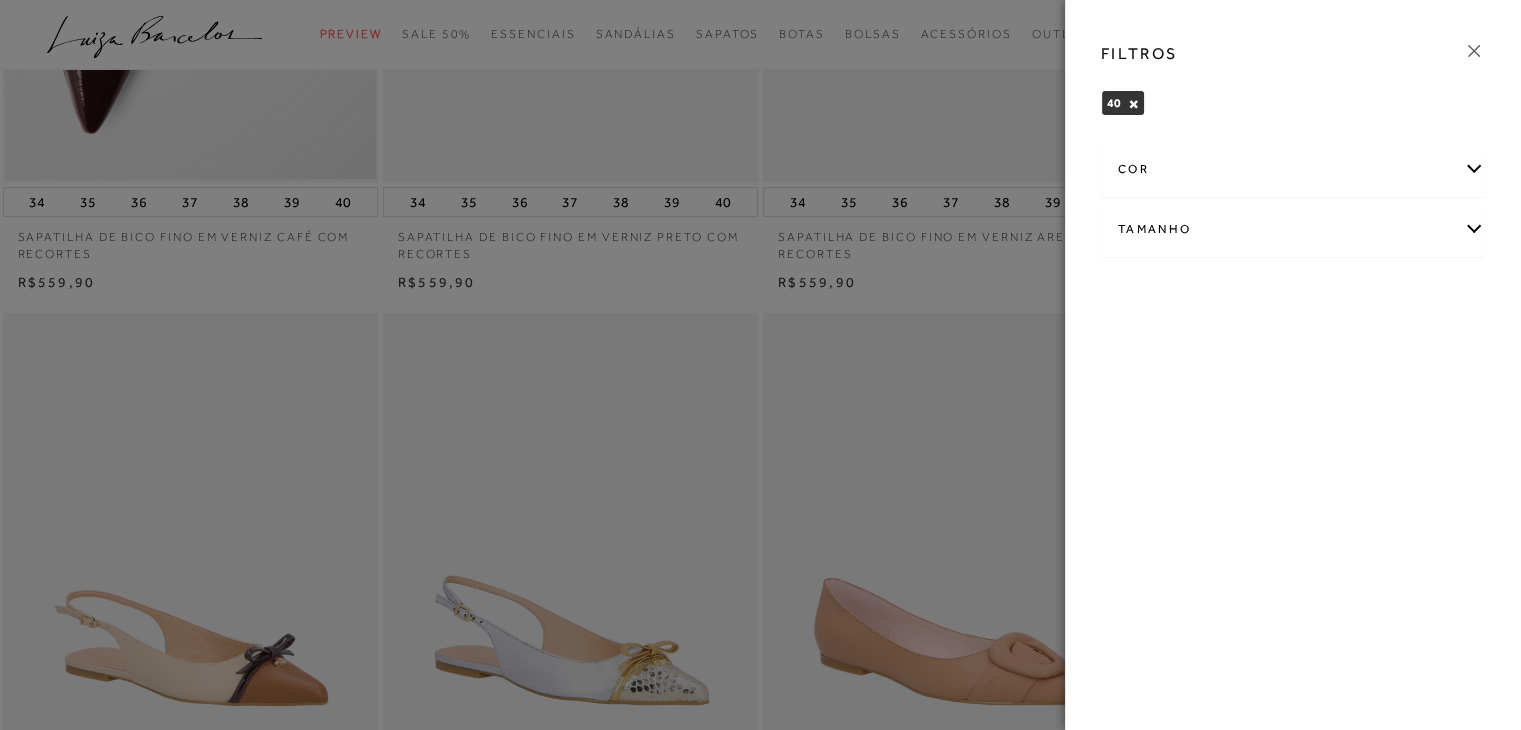 click at bounding box center (760, 365) 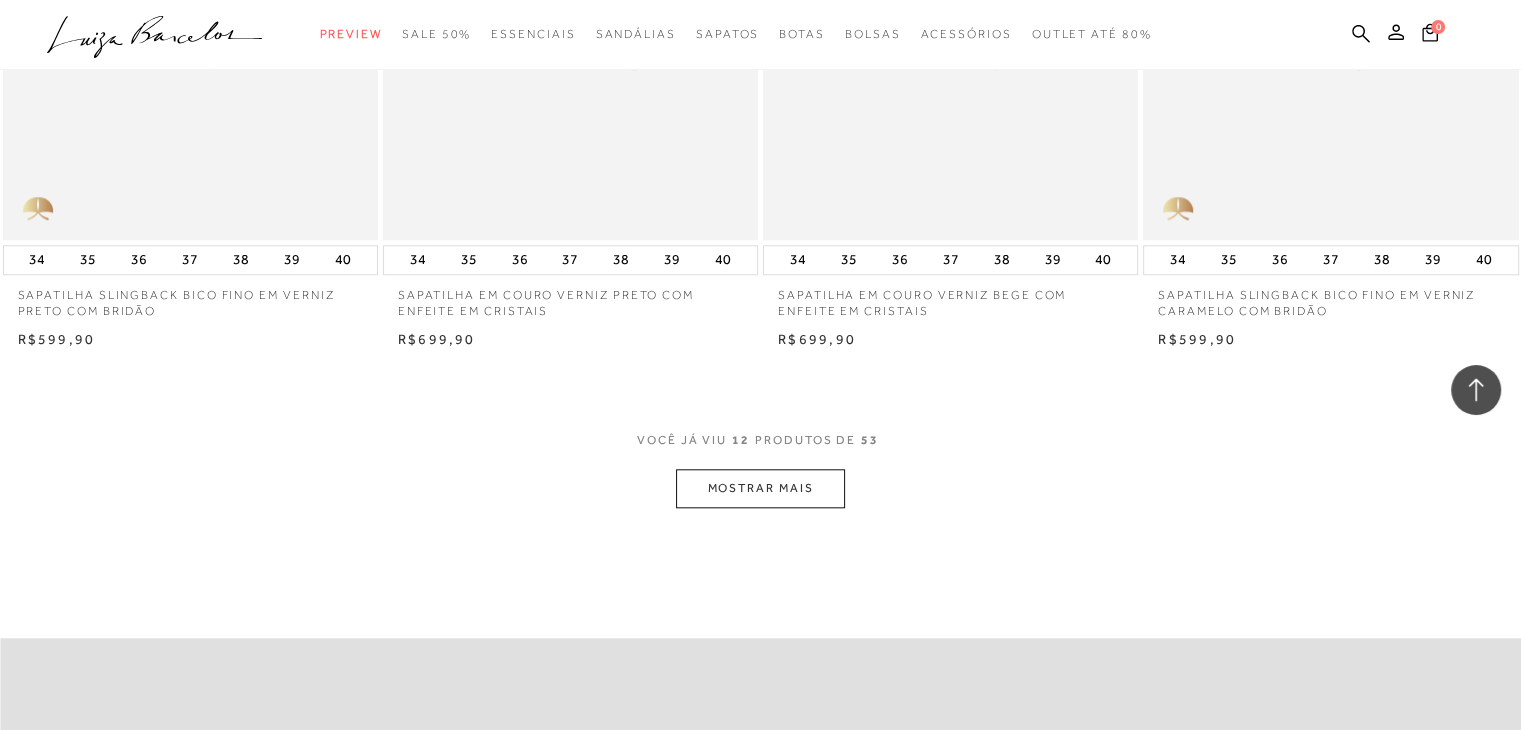 scroll, scrollTop: 1960, scrollLeft: 0, axis: vertical 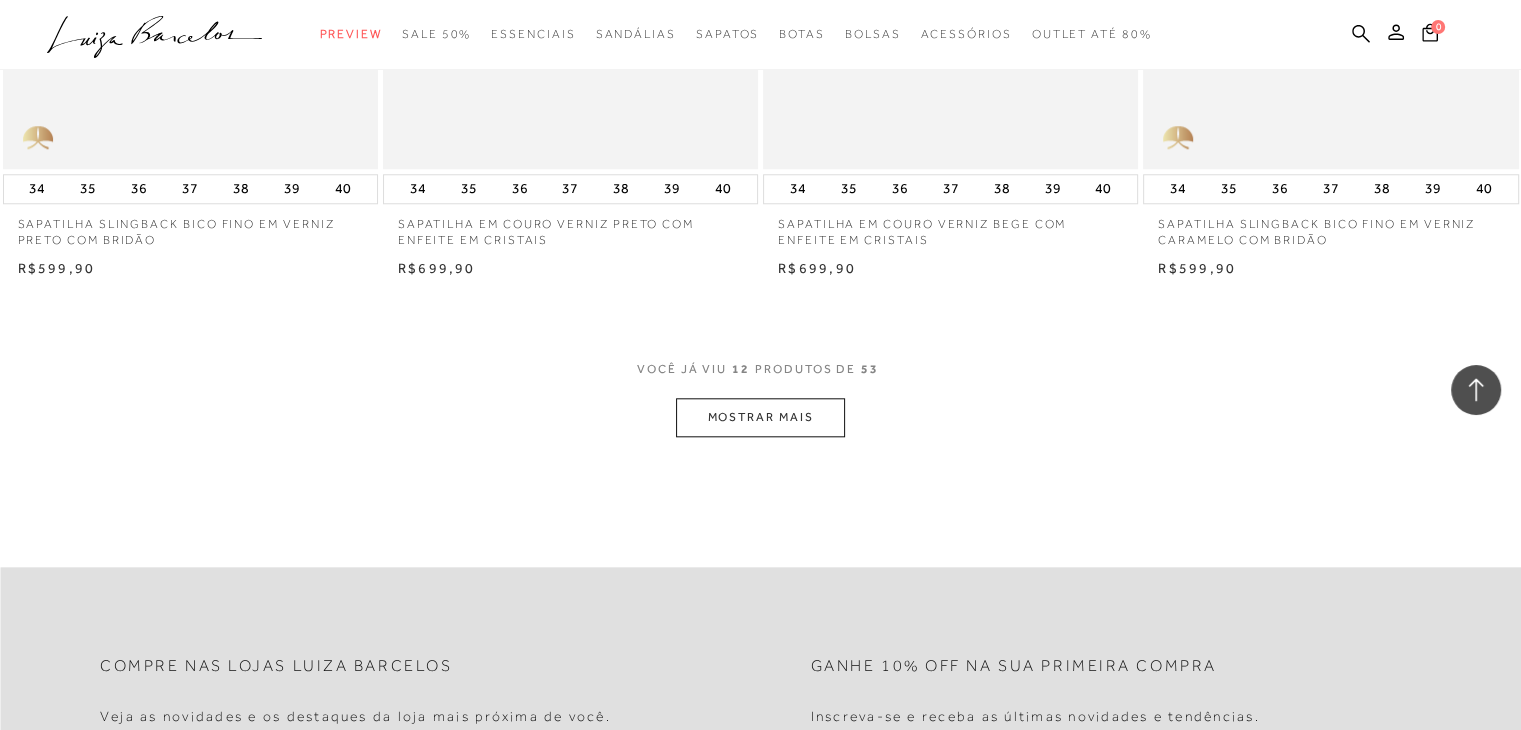 click on "MOSTRAR MAIS" at bounding box center [760, 417] 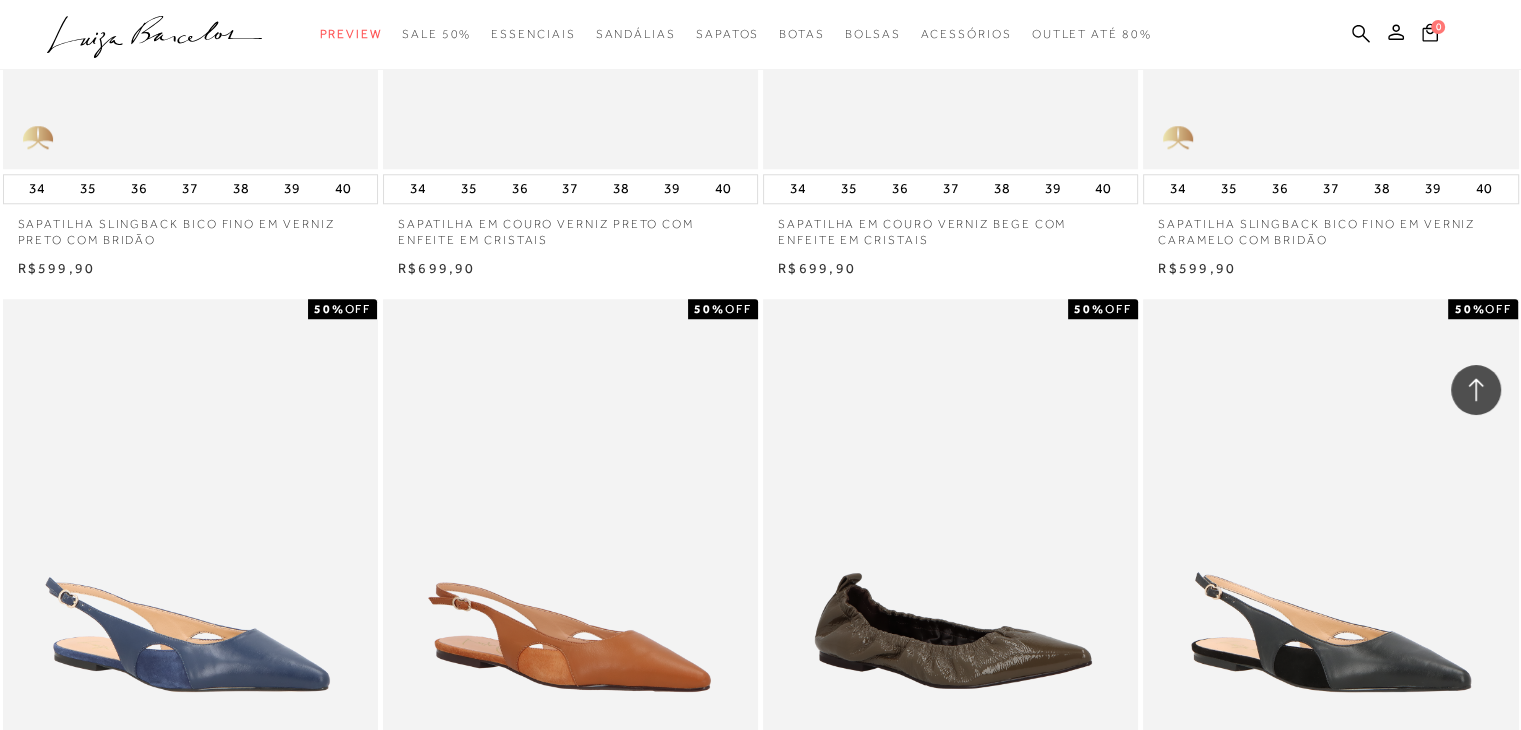 type 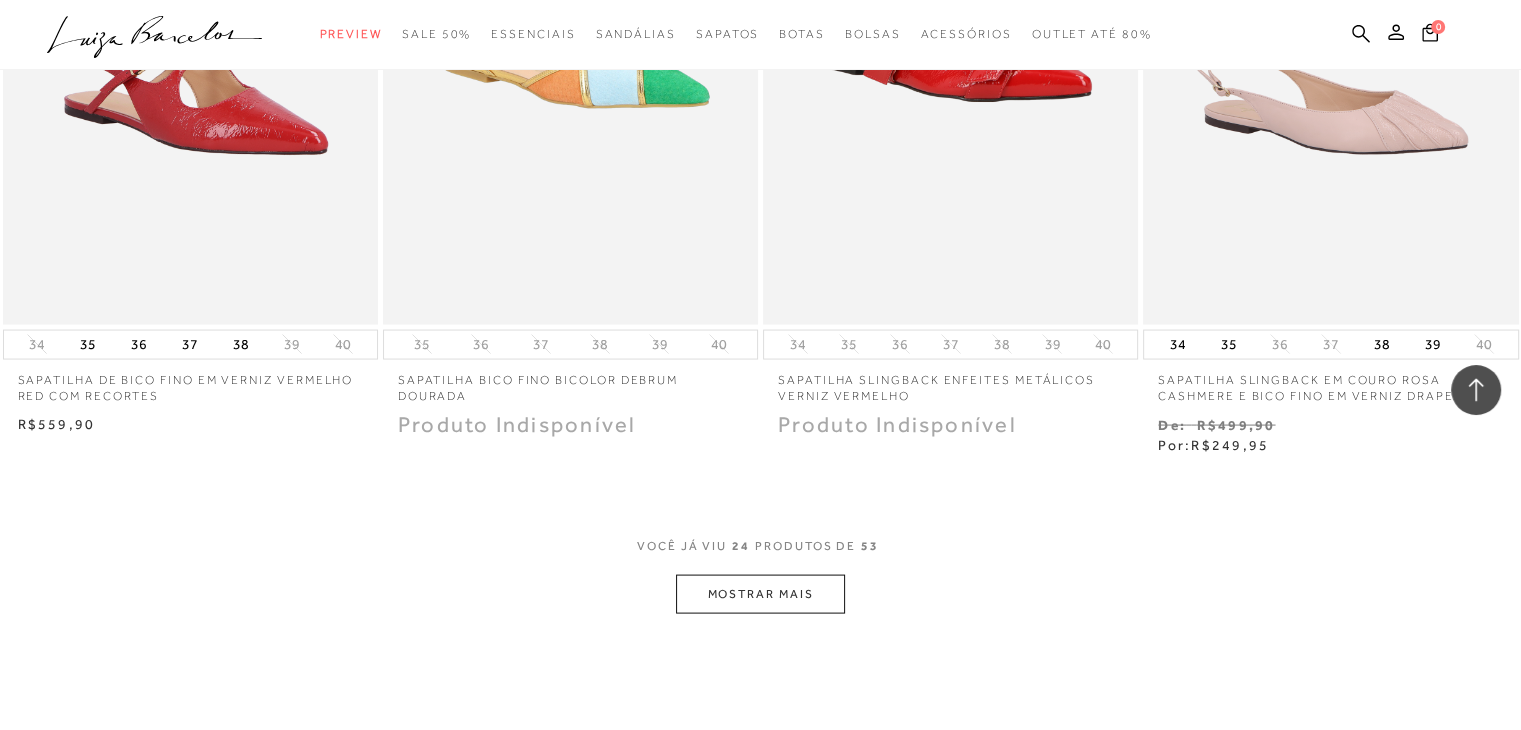 scroll, scrollTop: 3960, scrollLeft: 0, axis: vertical 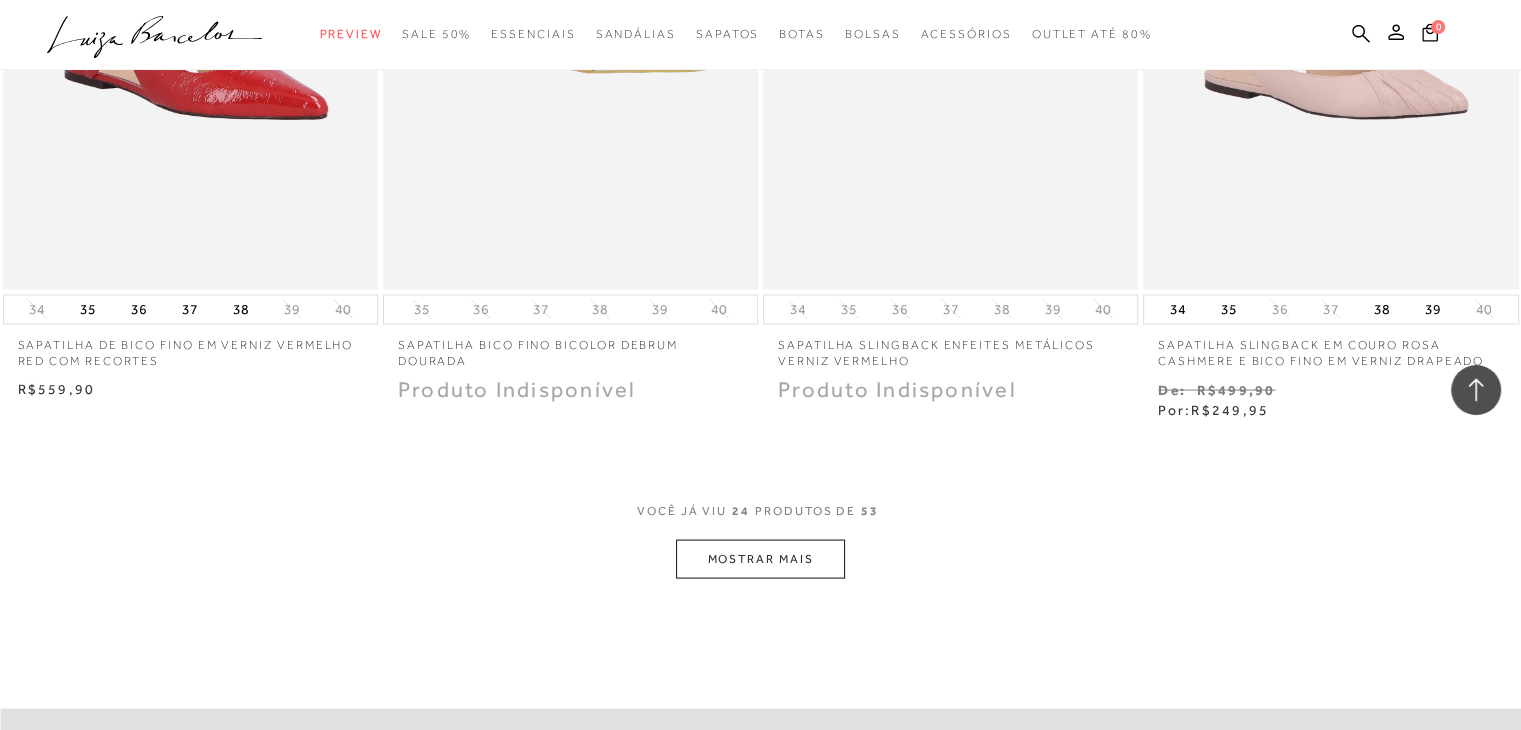 click on "MOSTRAR MAIS" at bounding box center (760, 559) 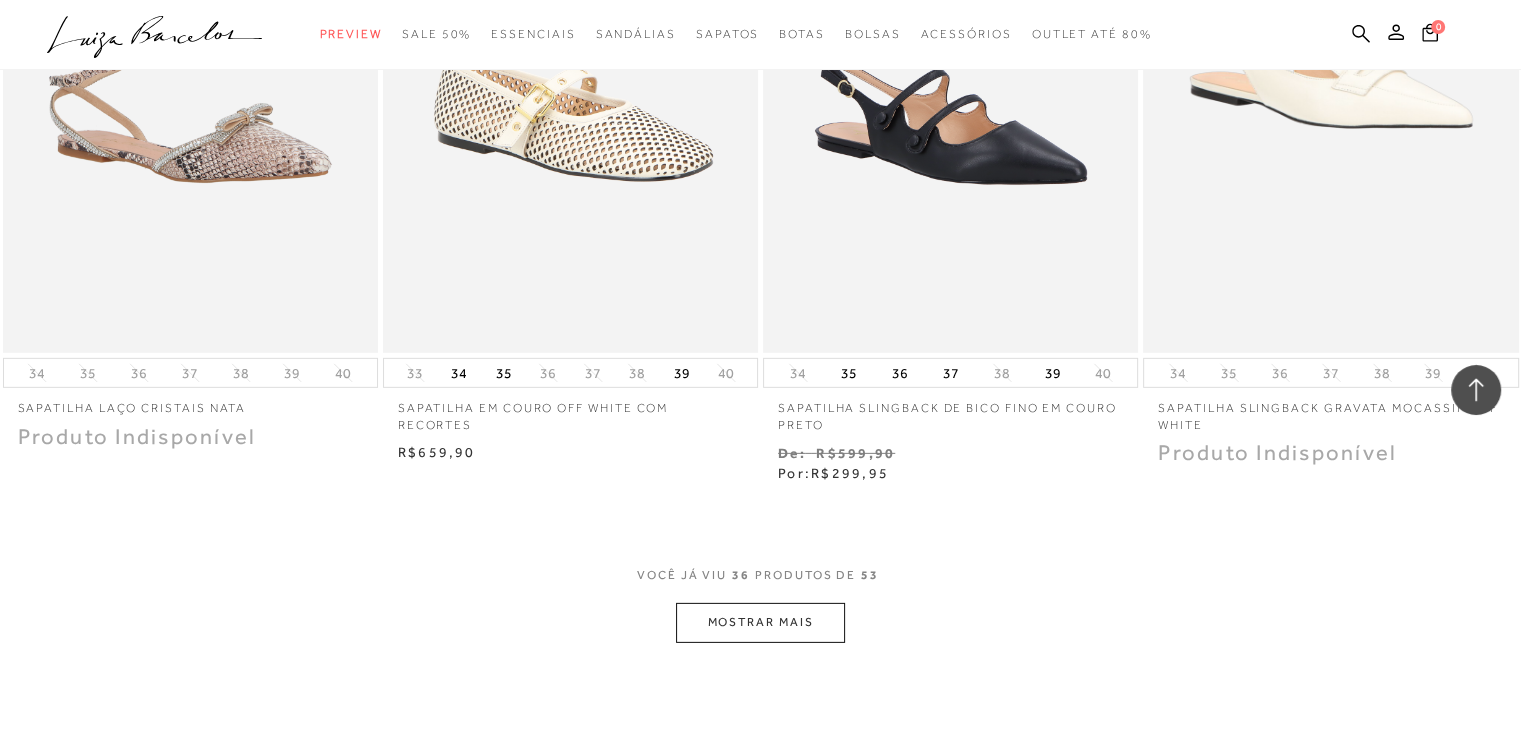 scroll, scrollTop: 6040, scrollLeft: 0, axis: vertical 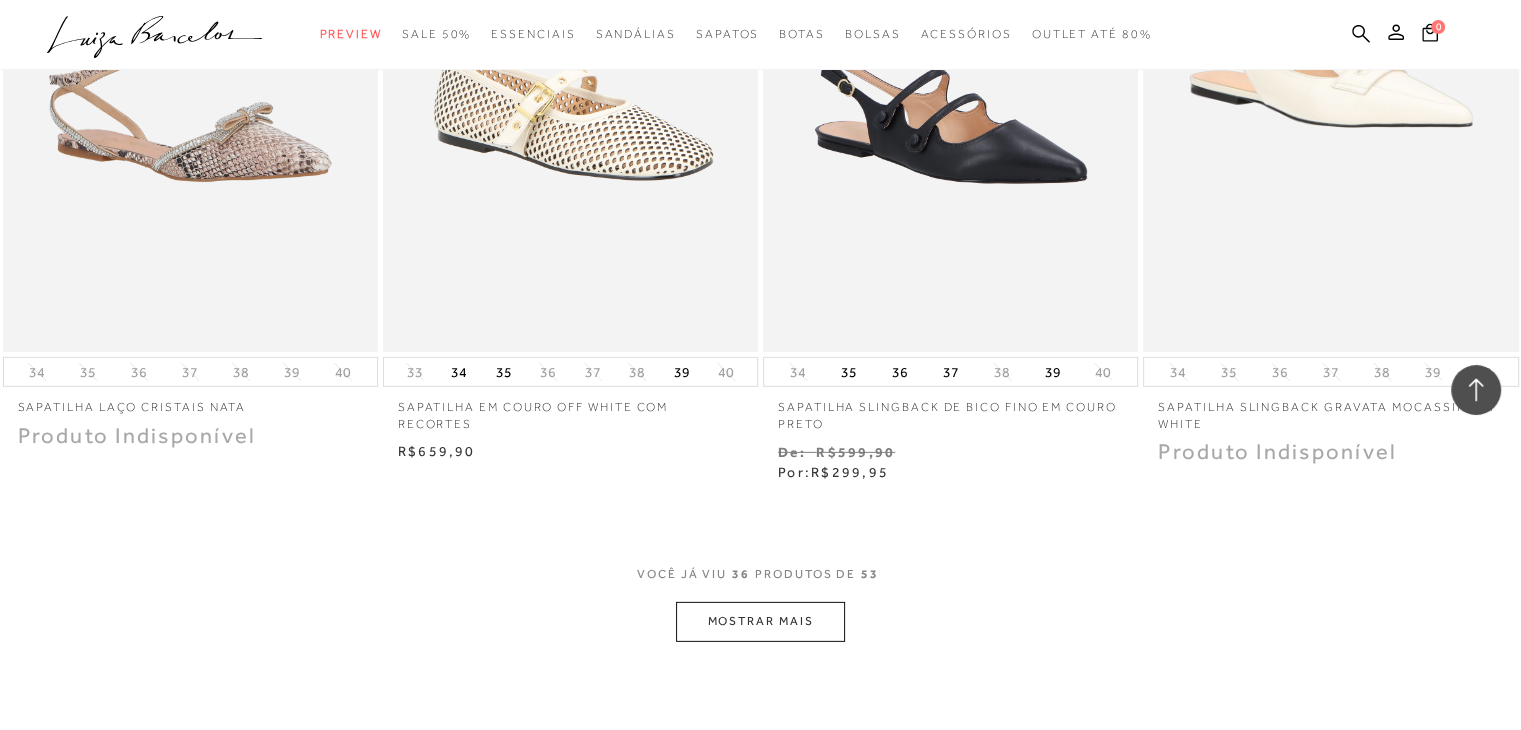 click on "MOSTRAR MAIS" at bounding box center [760, 621] 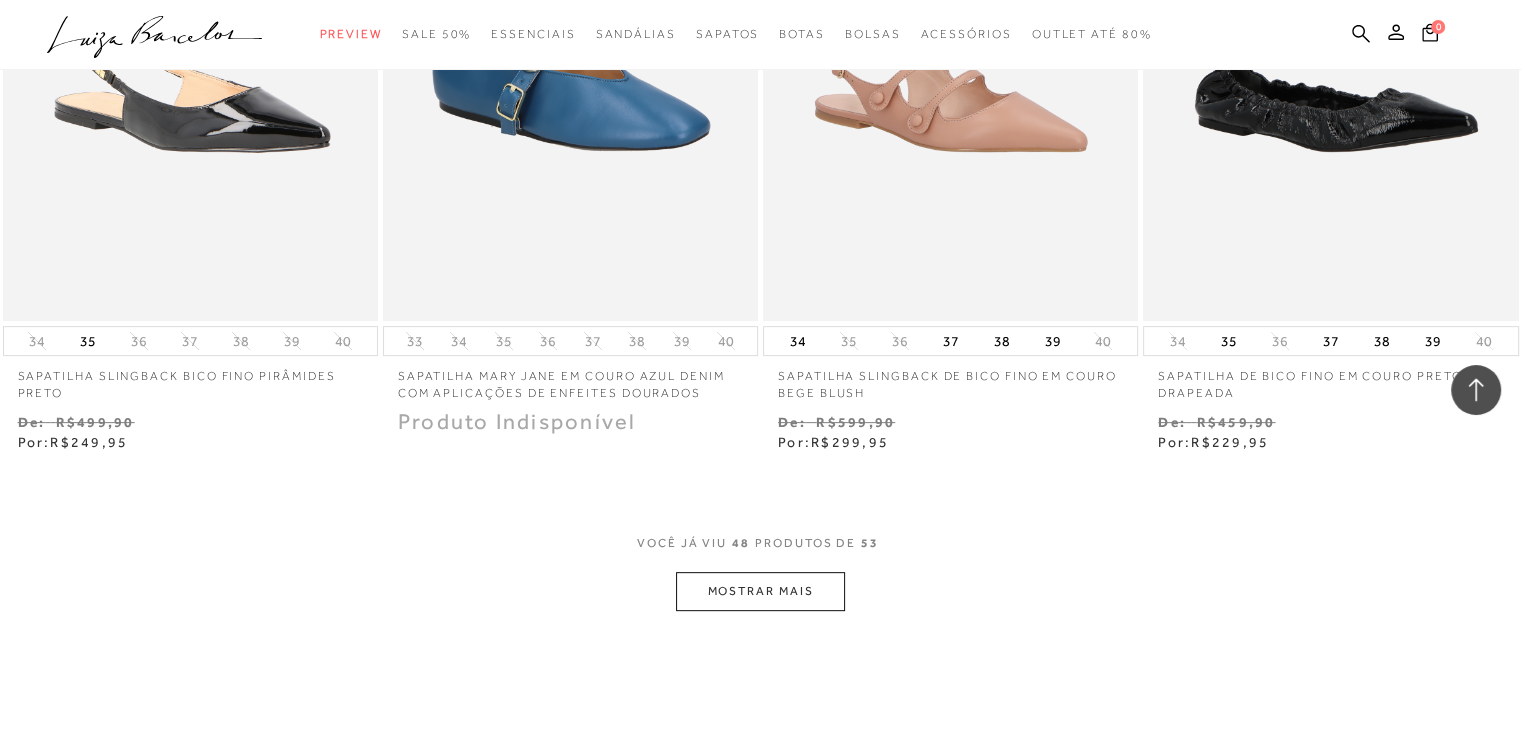 scroll, scrollTop: 8400, scrollLeft: 0, axis: vertical 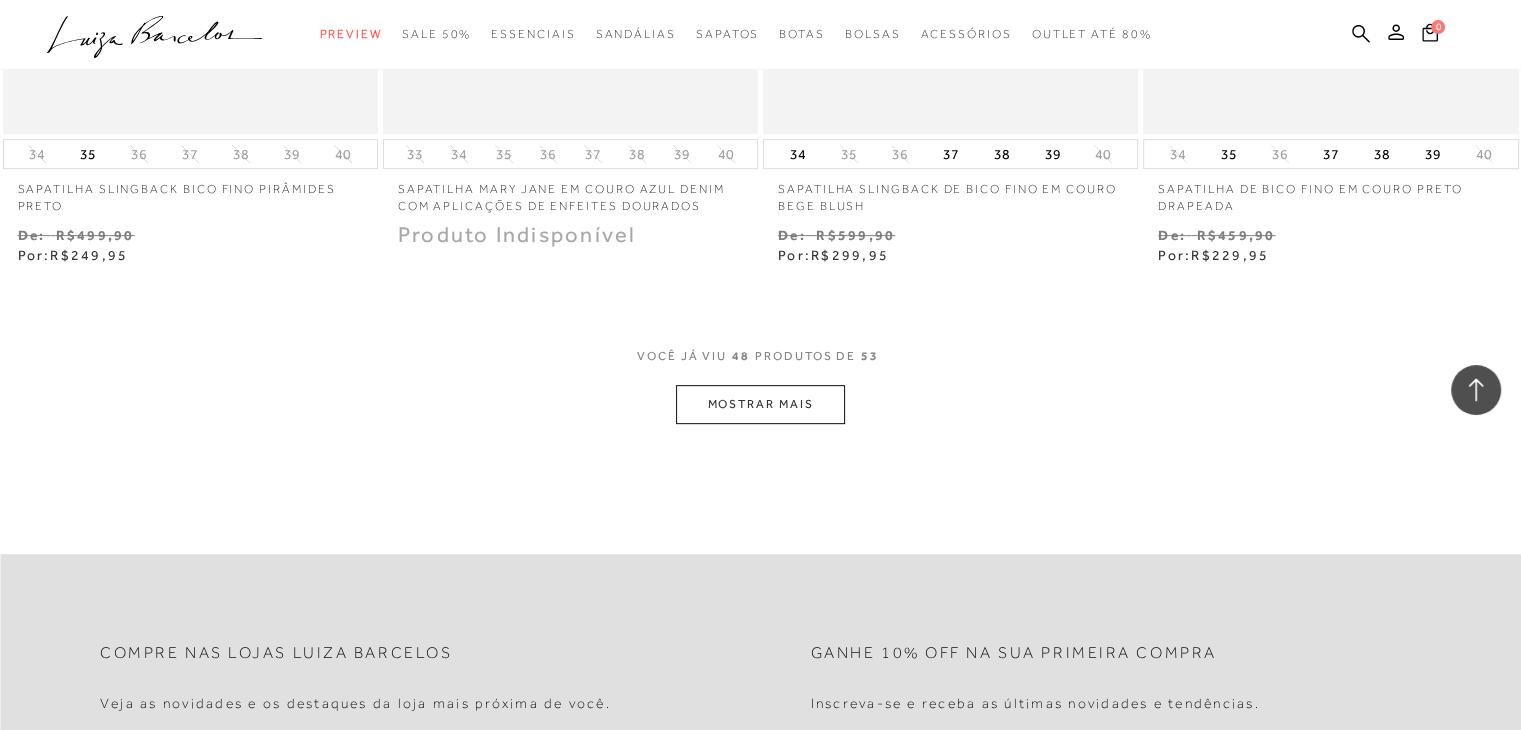 click on "MOSTRAR MAIS" at bounding box center [760, 404] 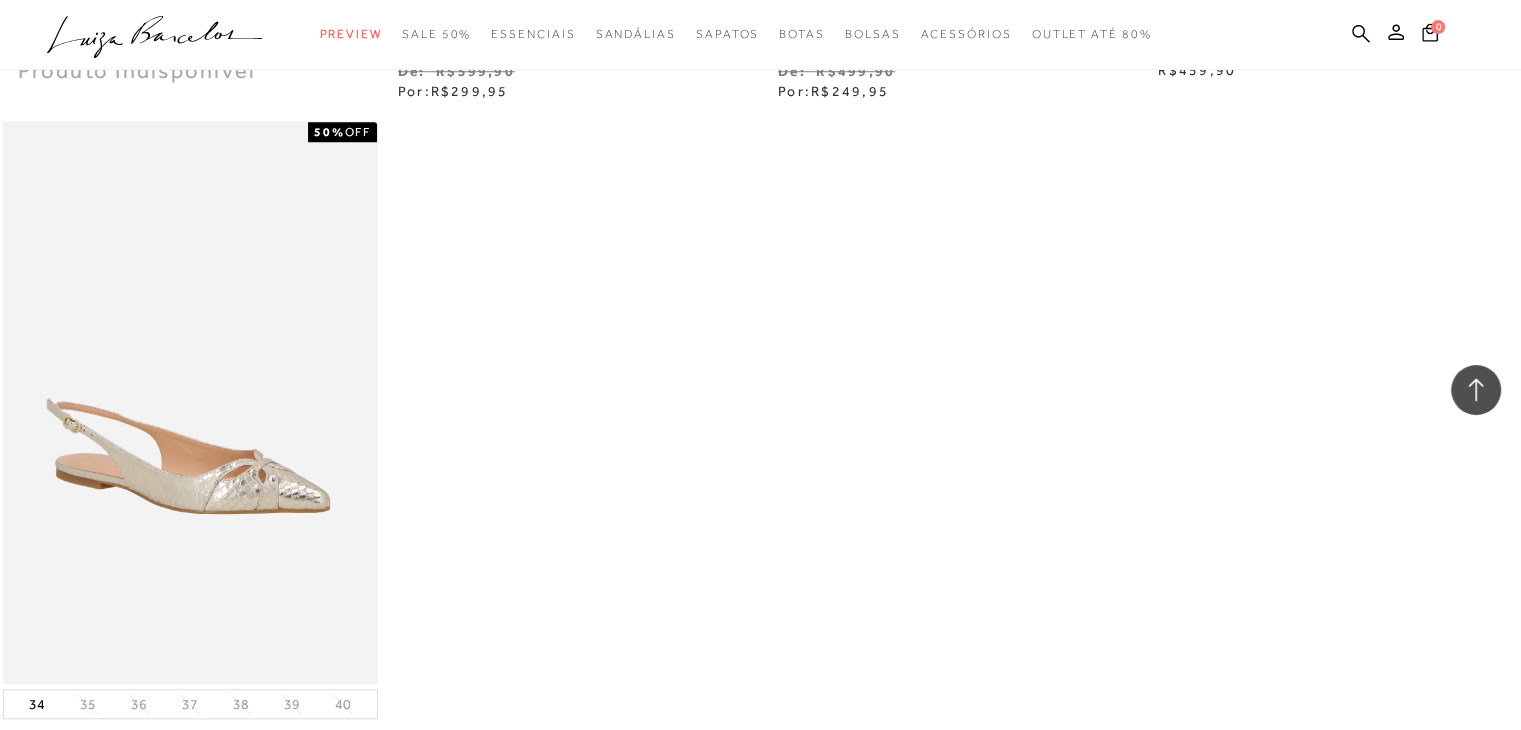 scroll, scrollTop: 9280, scrollLeft: 0, axis: vertical 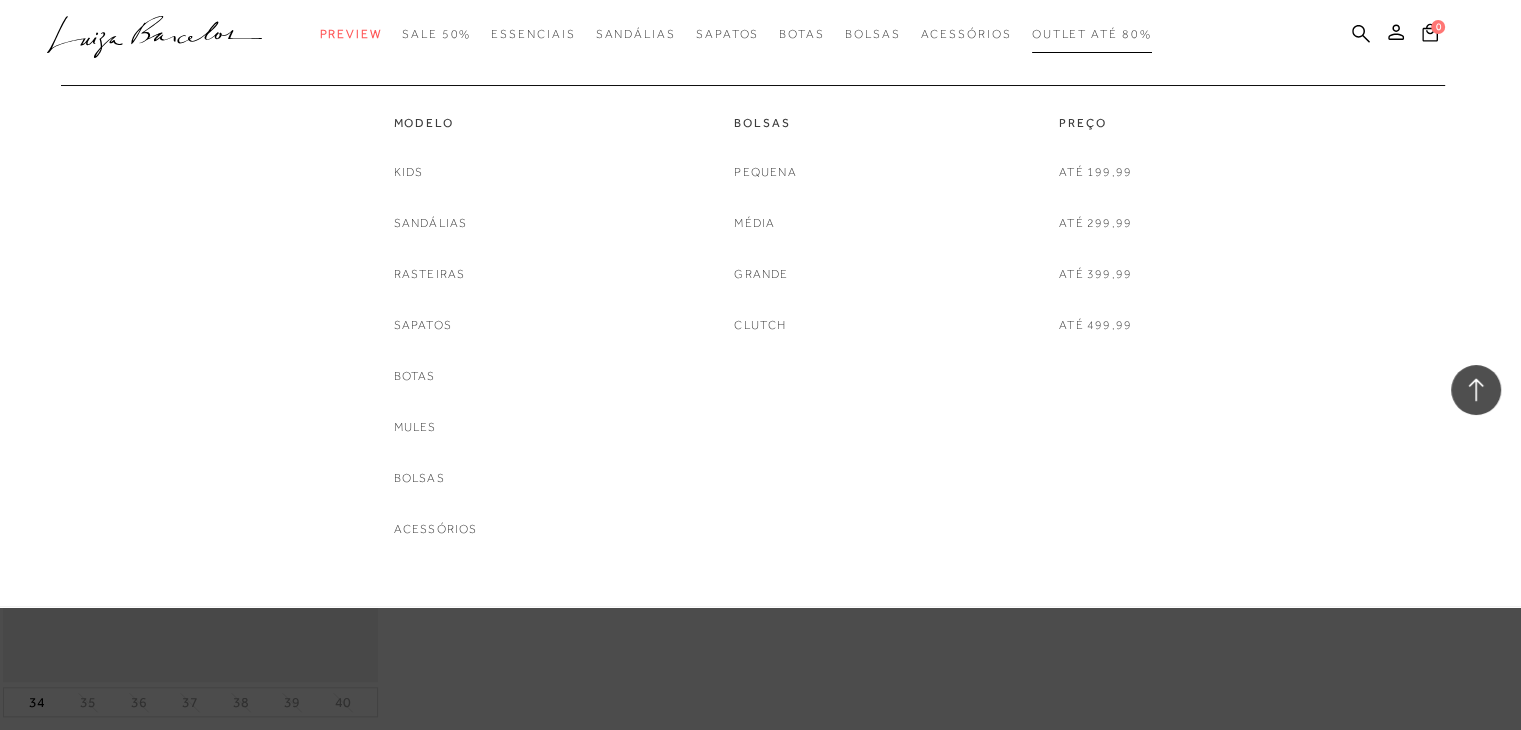 click on "Outlet até 80%" at bounding box center (1092, 34) 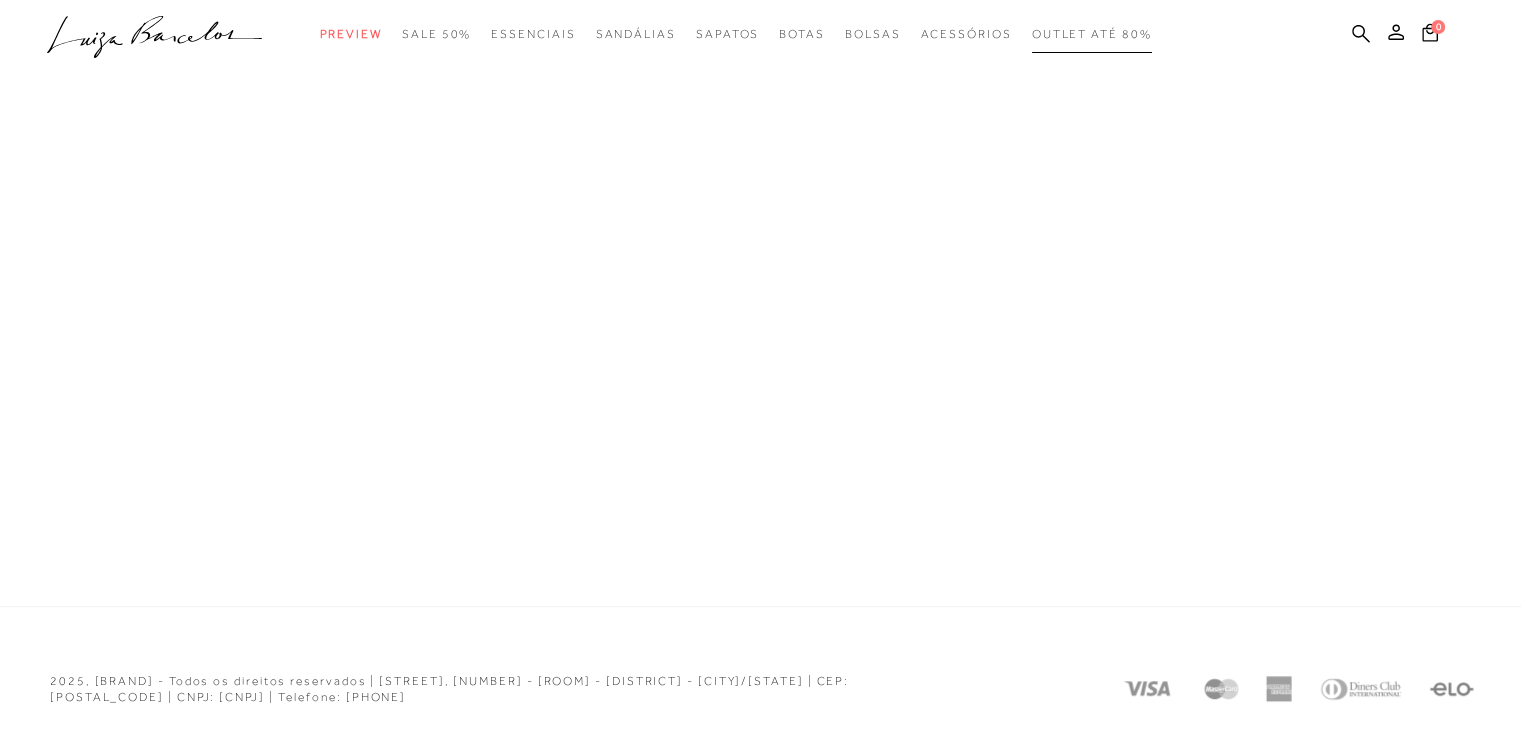 scroll, scrollTop: 0, scrollLeft: 0, axis: both 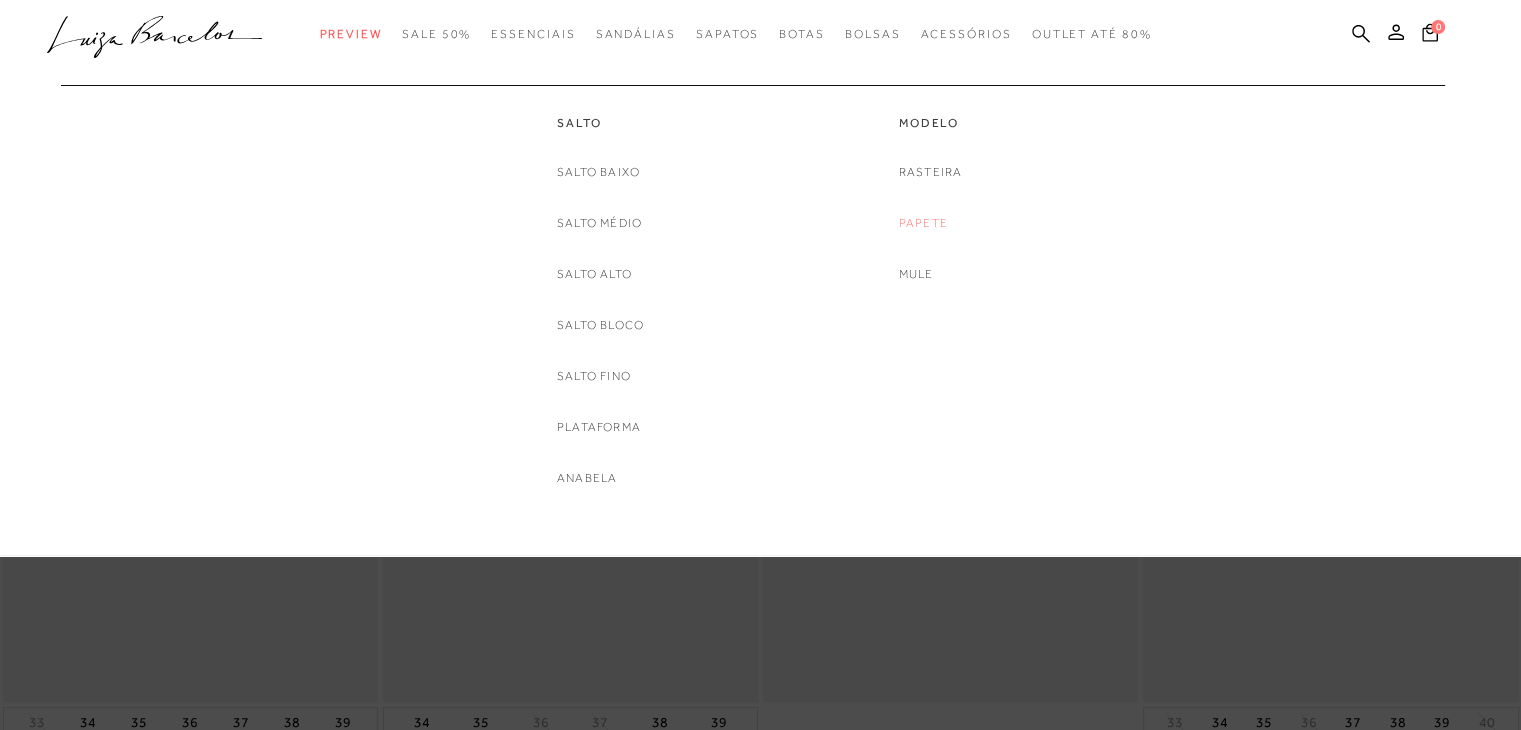 click on "Papete" at bounding box center (923, 223) 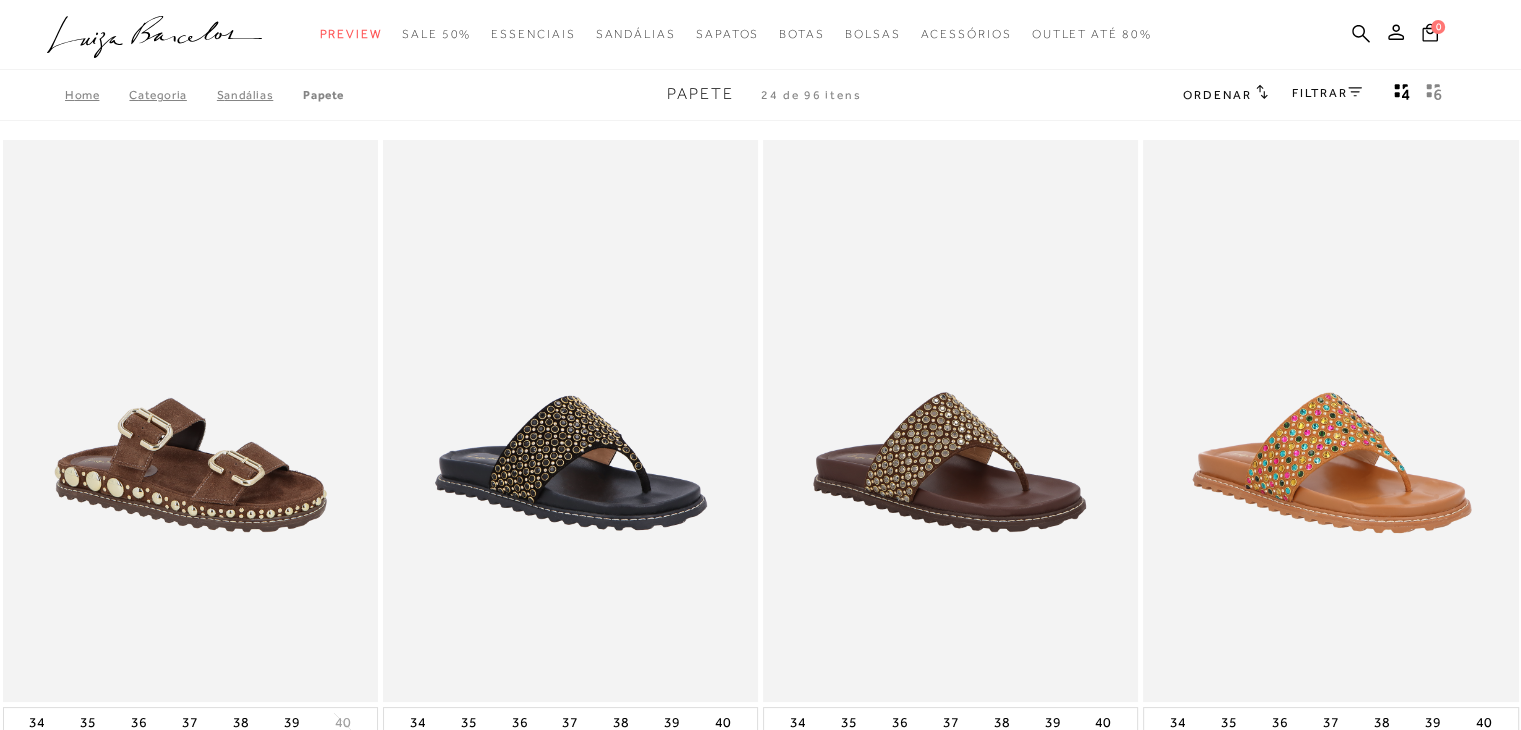 type 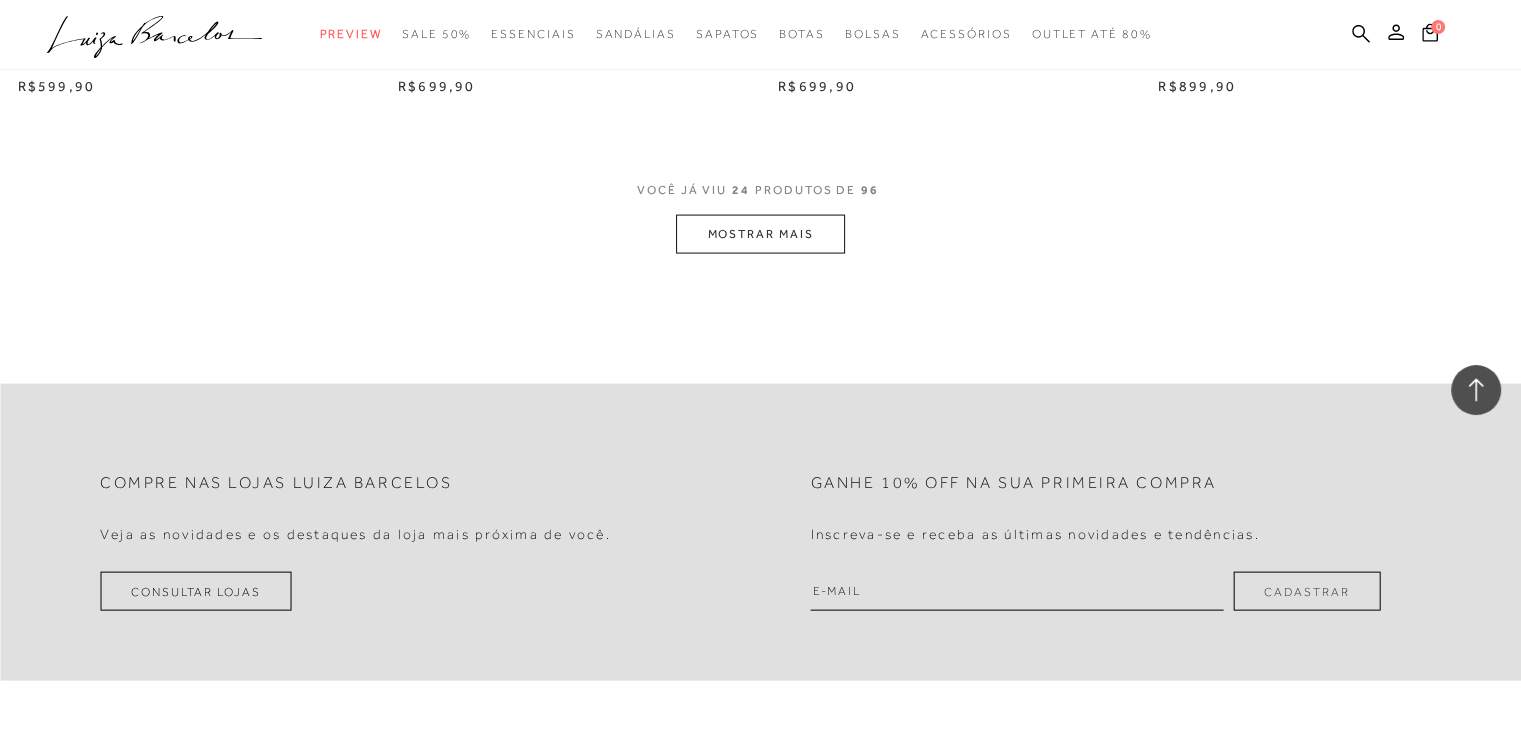 scroll, scrollTop: 4200, scrollLeft: 0, axis: vertical 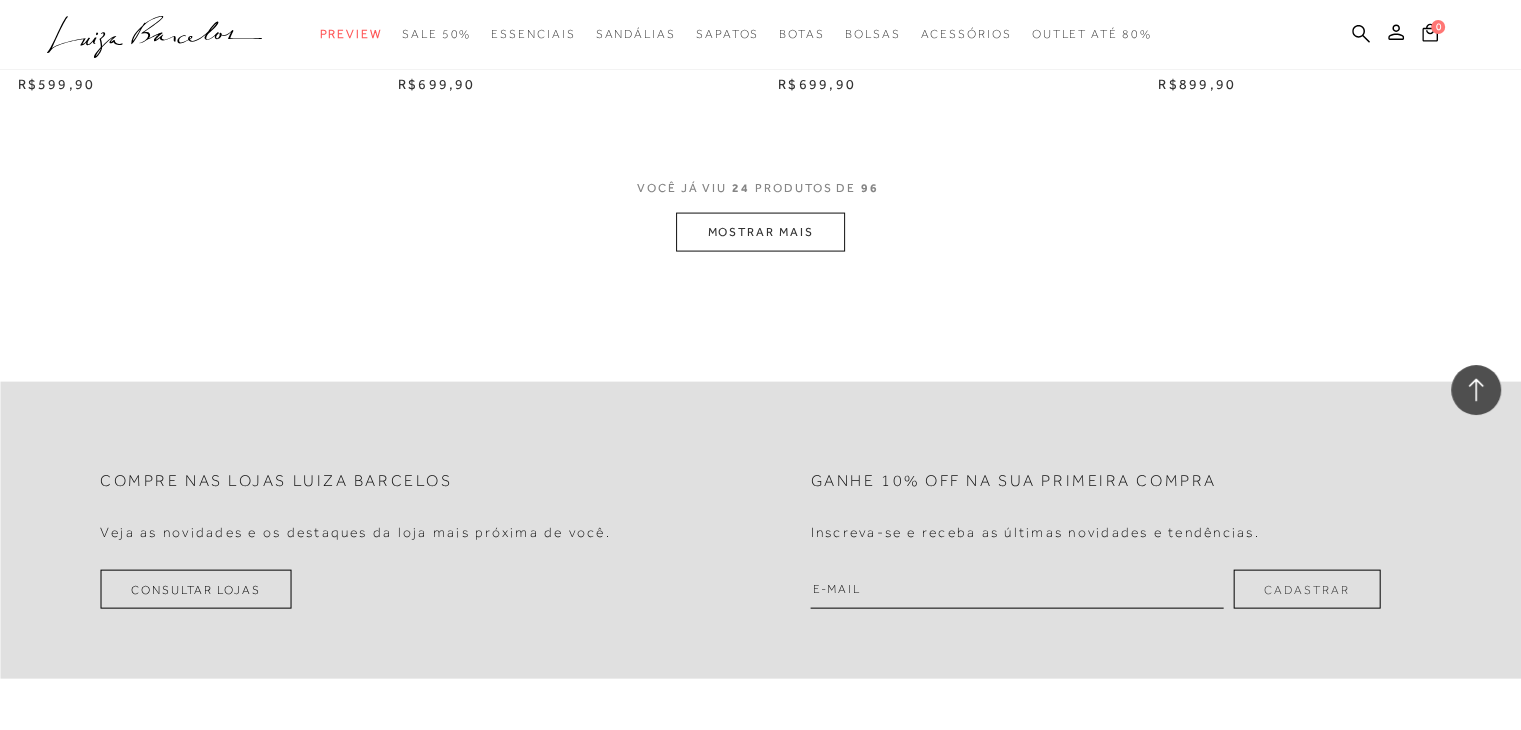click on "MOSTRAR MAIS" at bounding box center [760, 232] 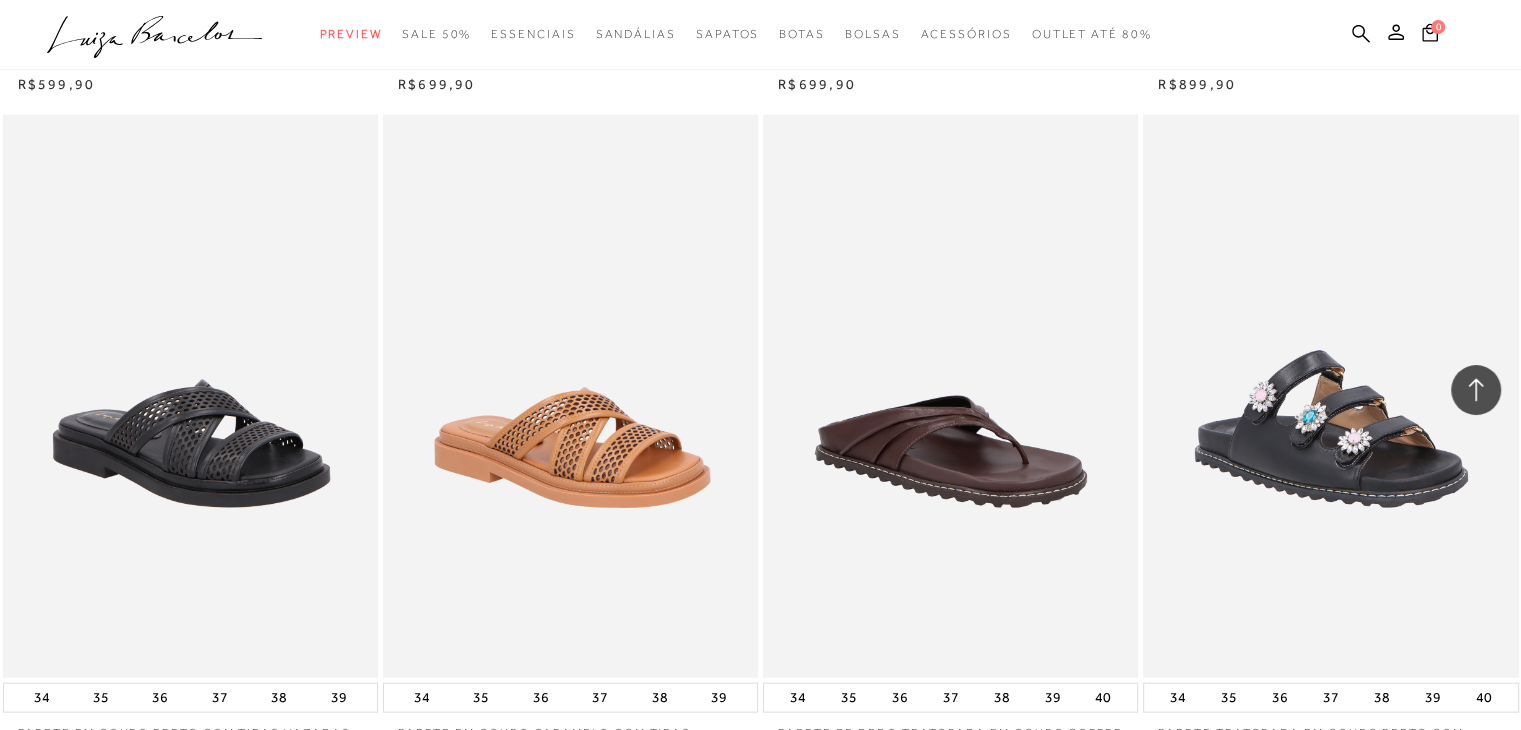 type 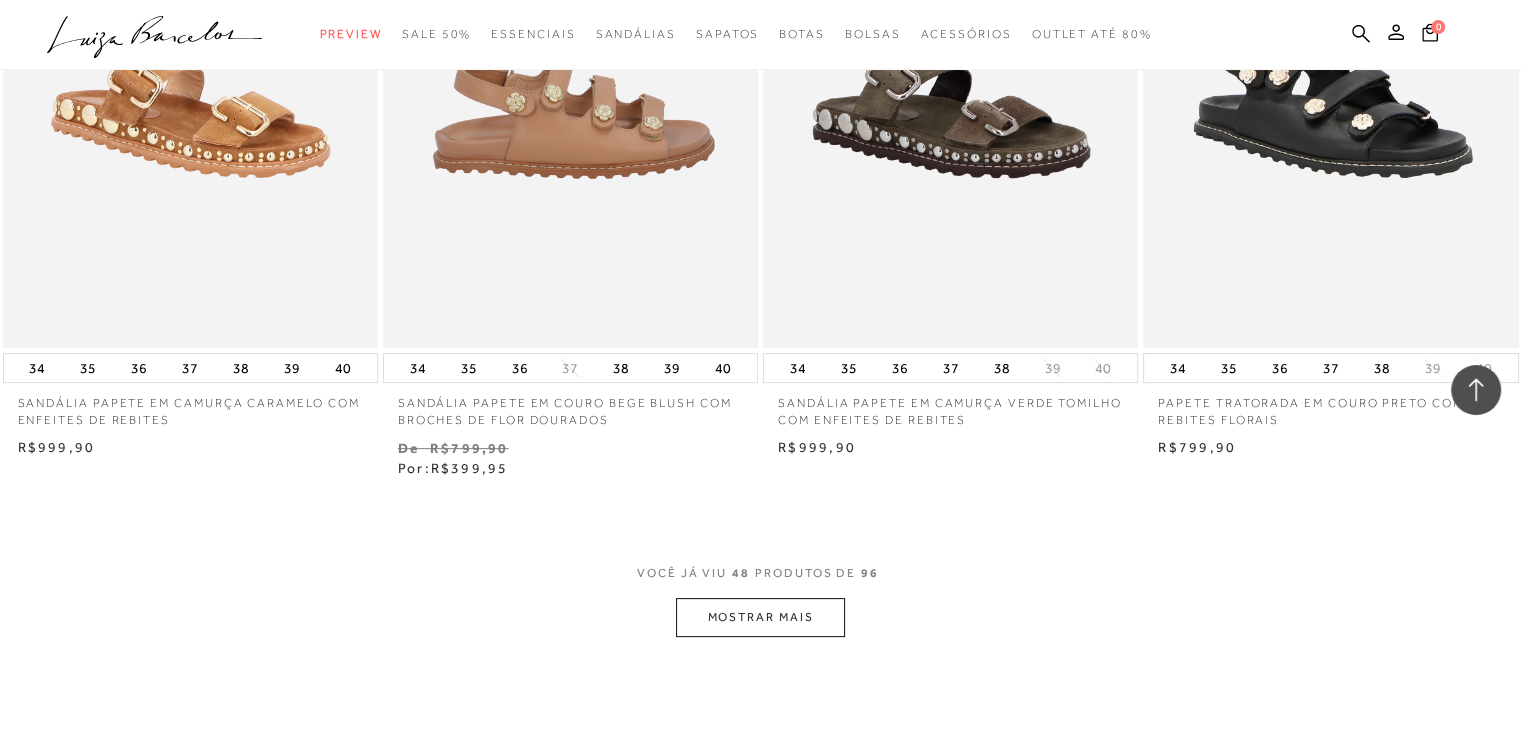 scroll, scrollTop: 8120, scrollLeft: 0, axis: vertical 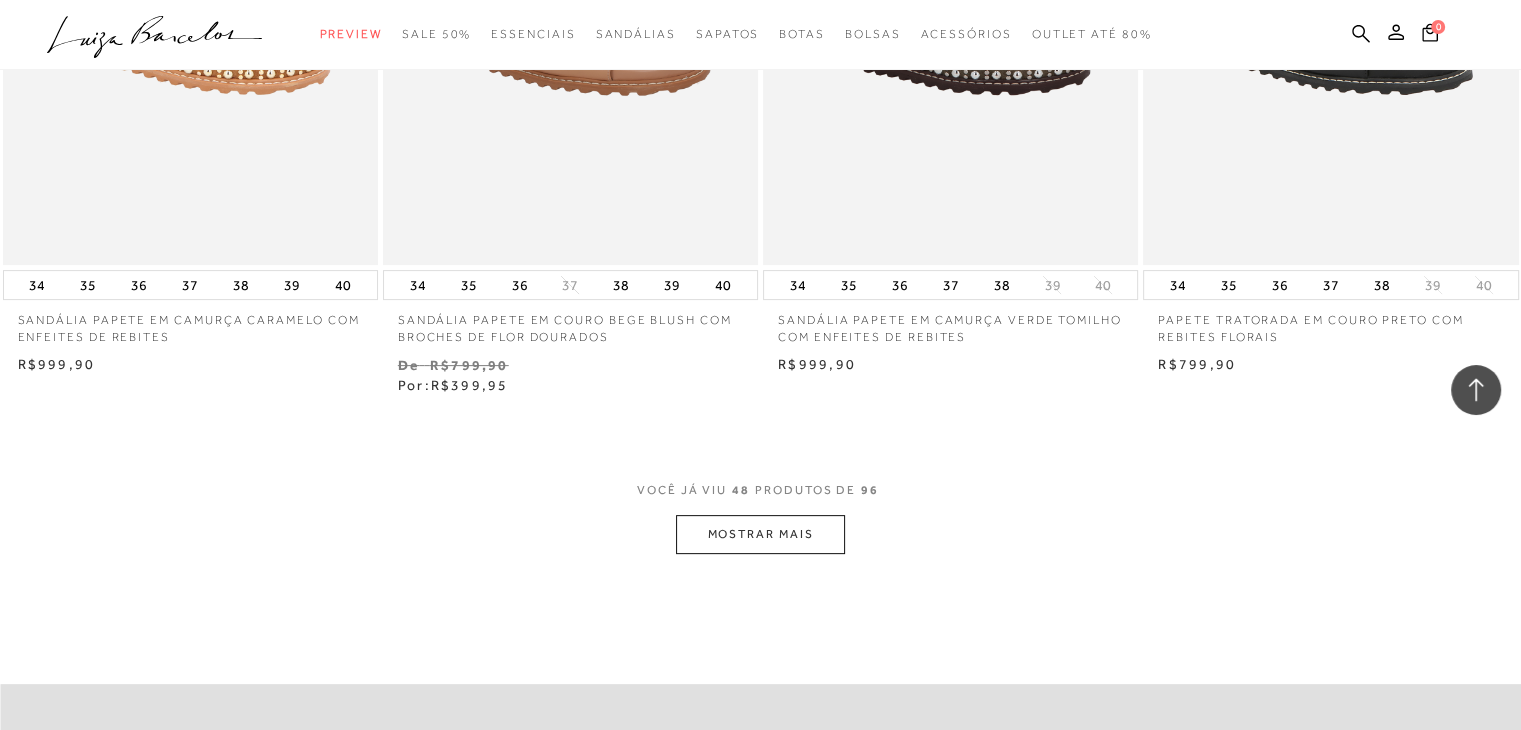 click on "MOSTRAR MAIS" at bounding box center (760, 534) 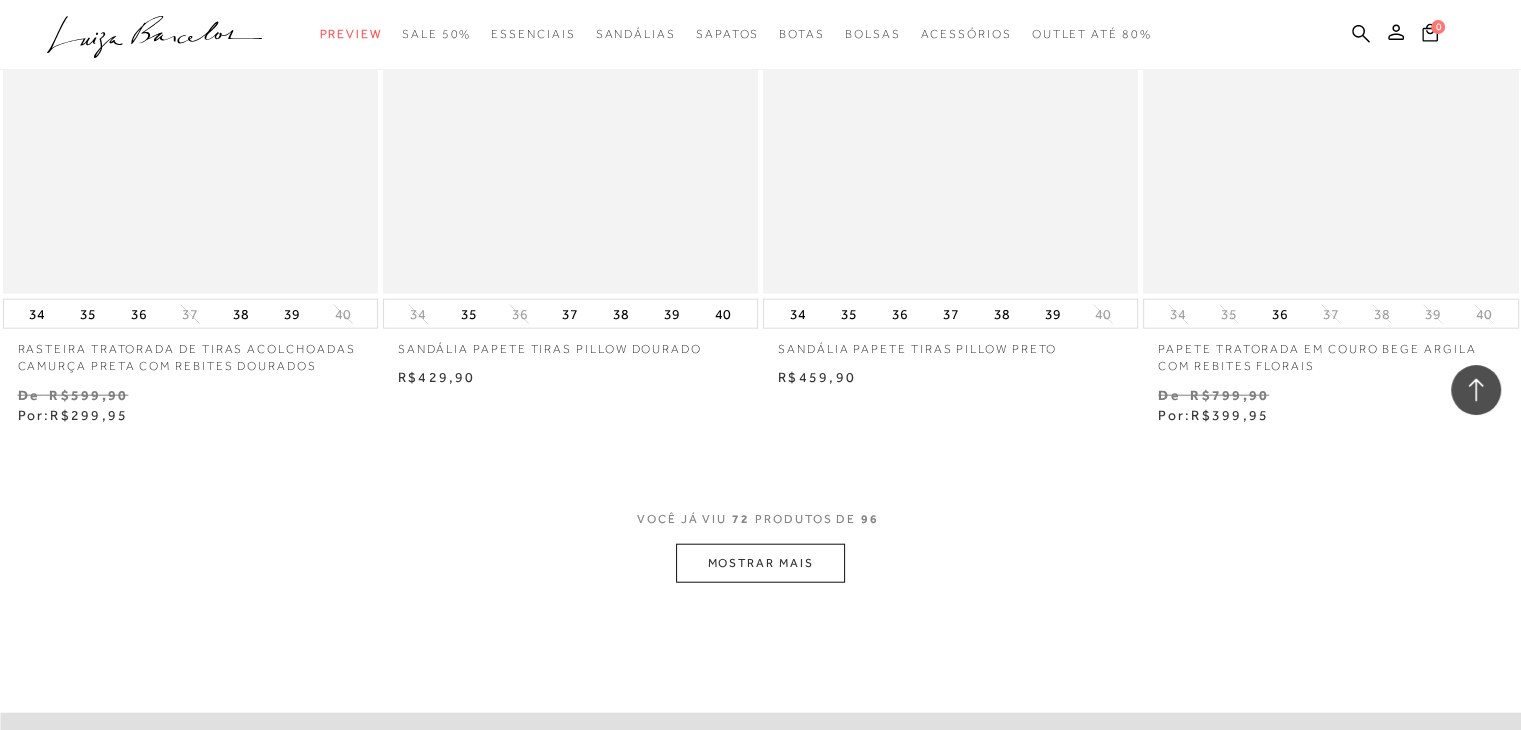 scroll, scrollTop: 12400, scrollLeft: 0, axis: vertical 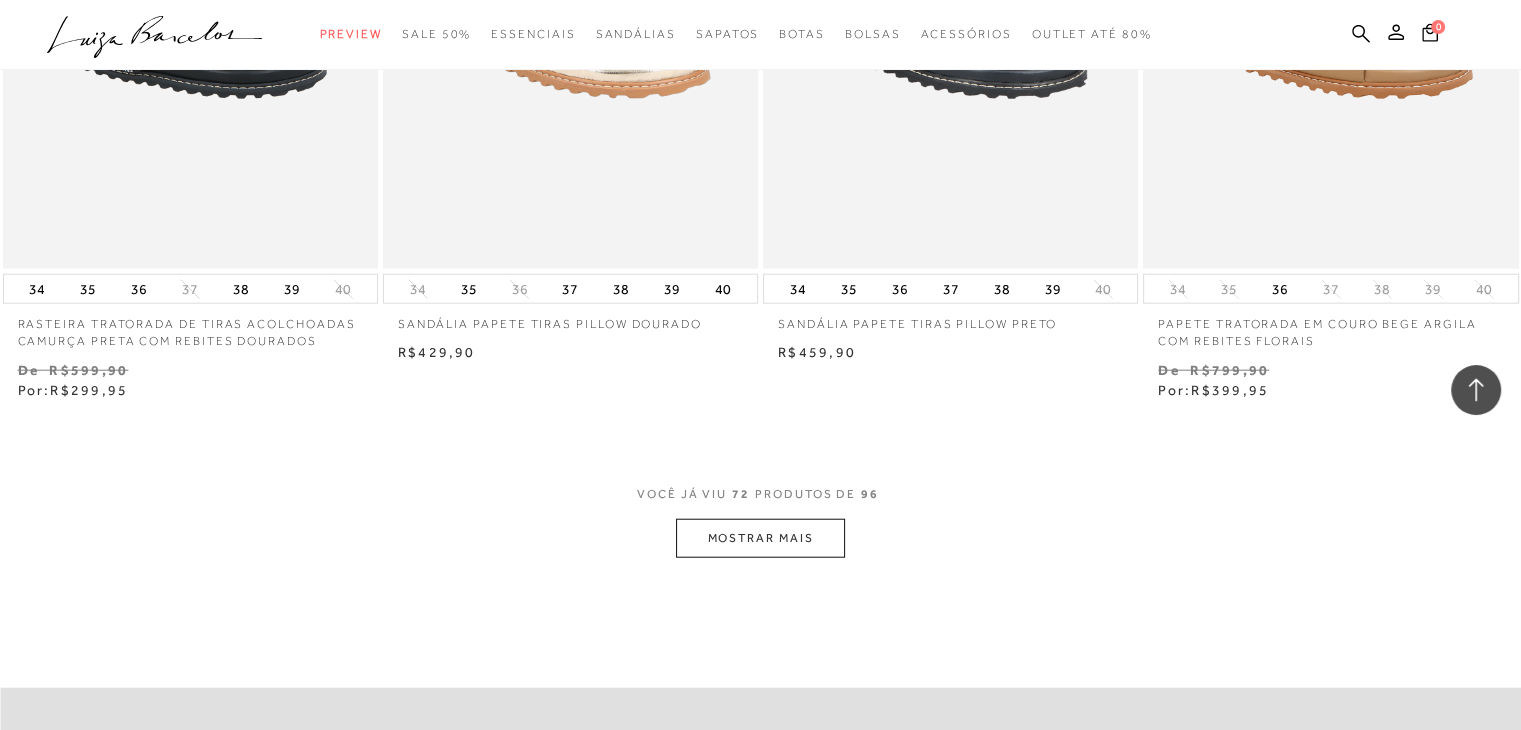 click on "MOSTRAR MAIS" at bounding box center [760, 538] 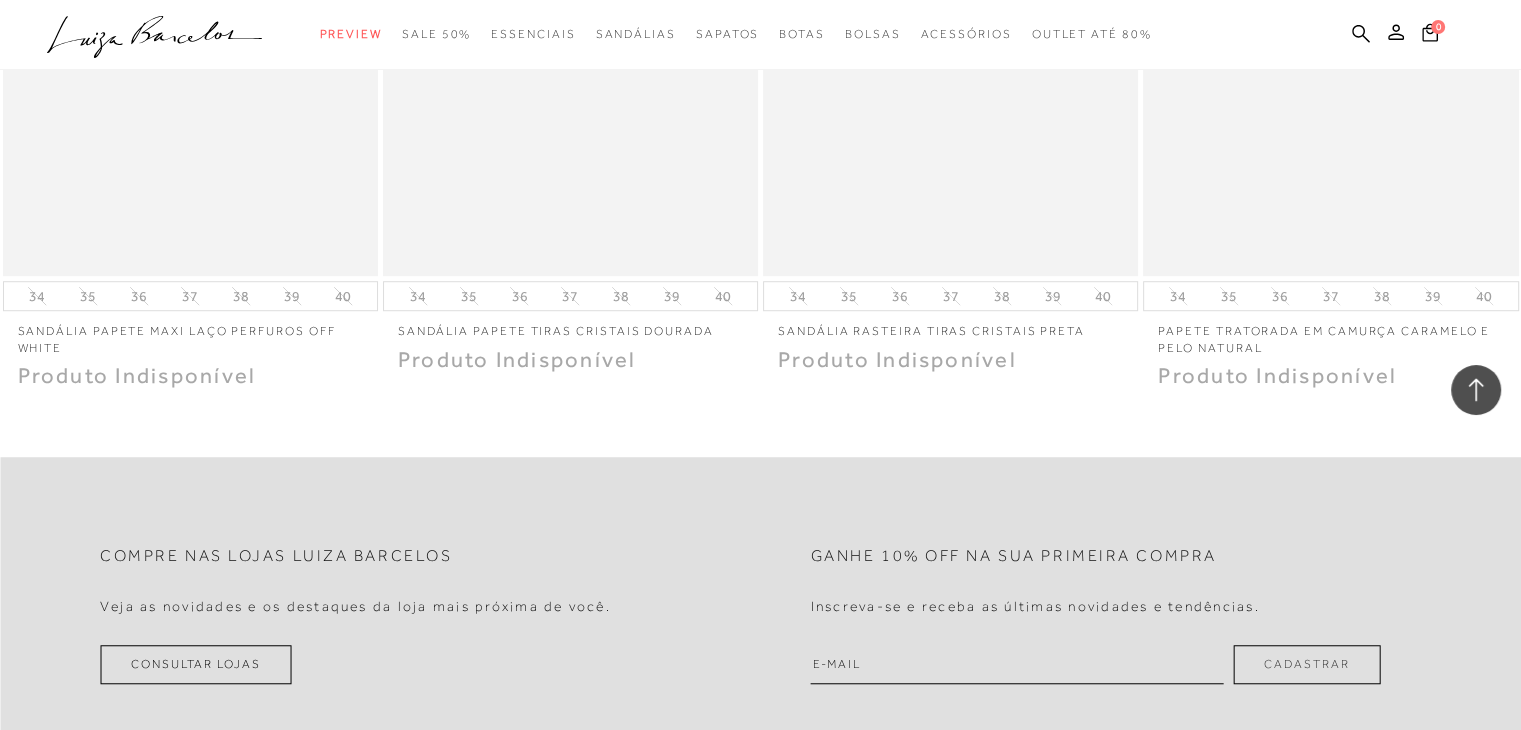 scroll, scrollTop: 16720, scrollLeft: 0, axis: vertical 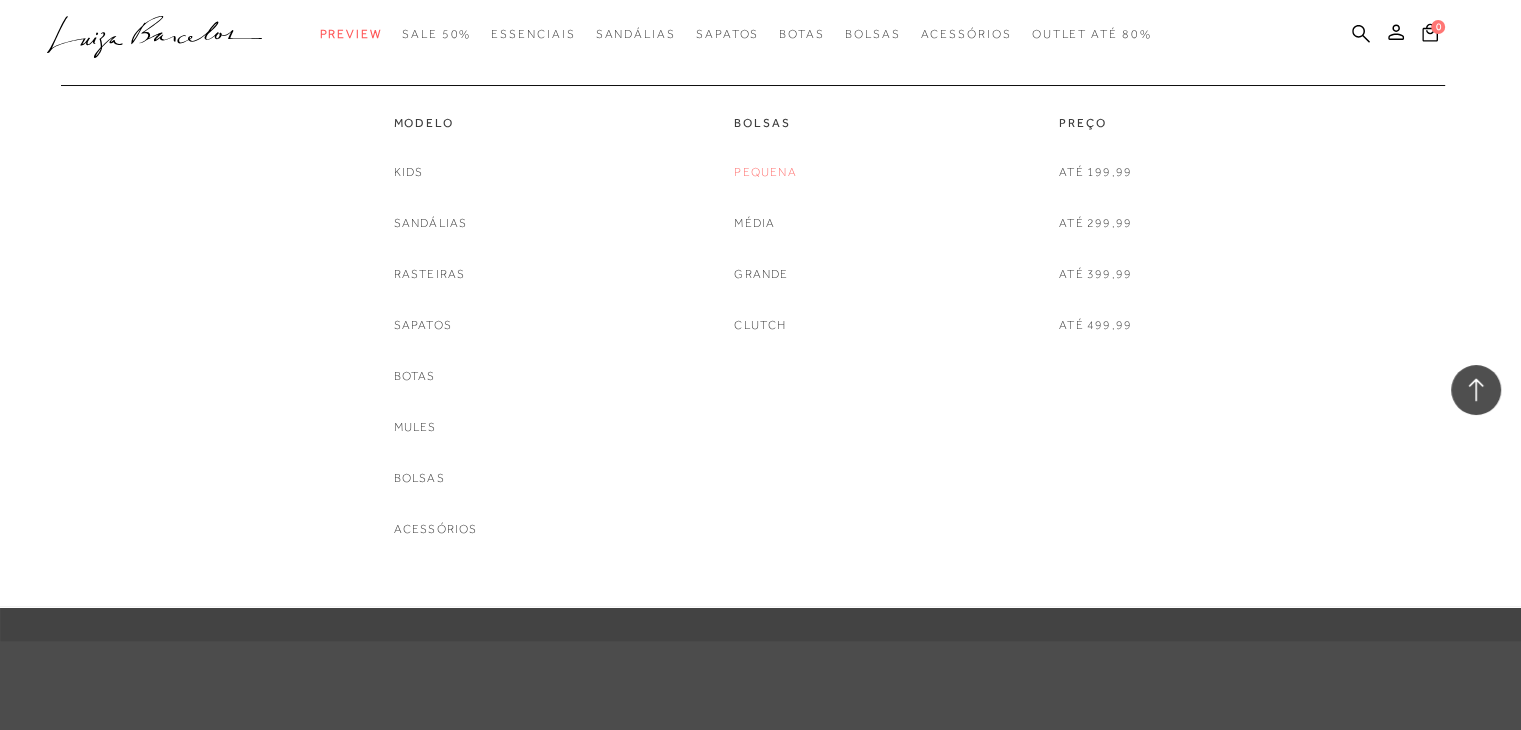 click on "Pequena" at bounding box center (765, 172) 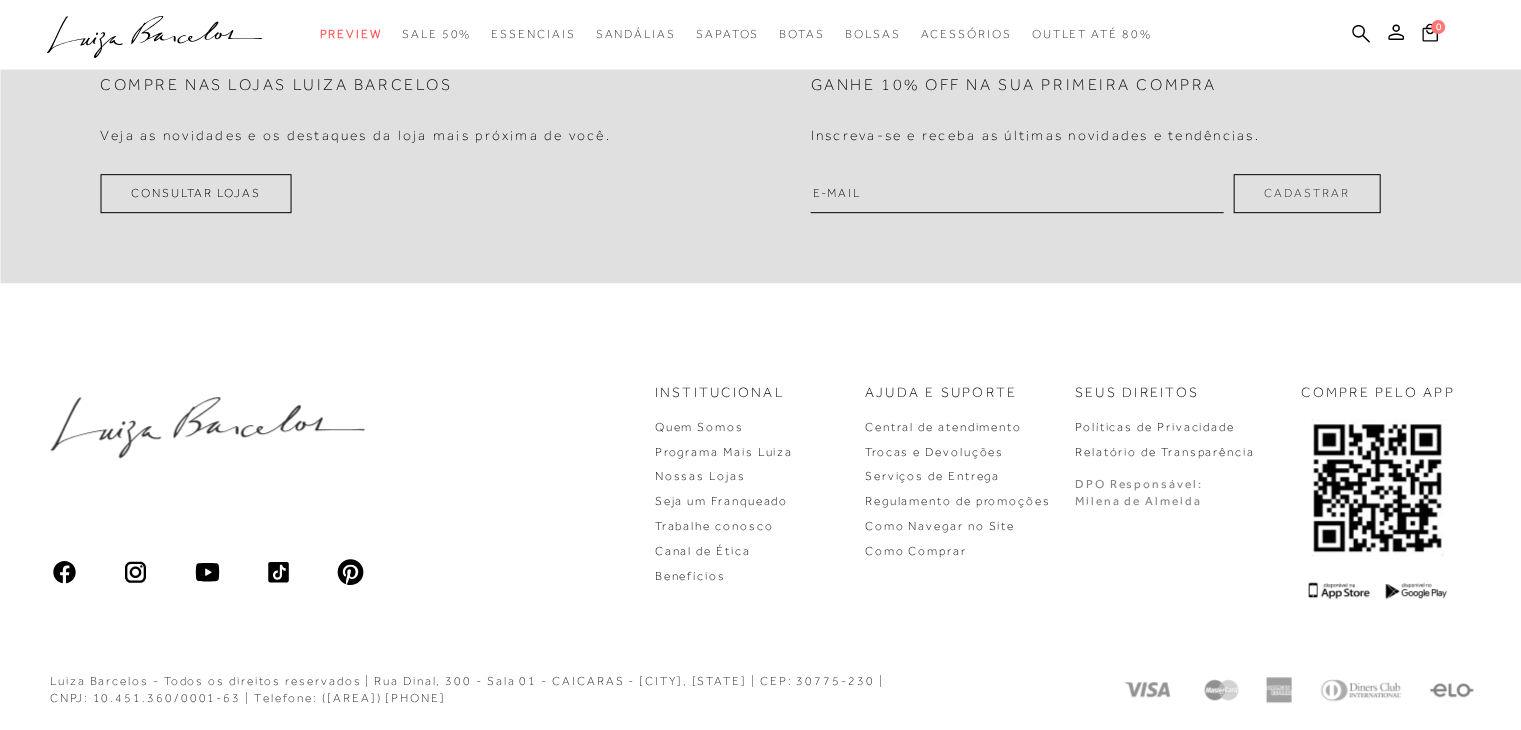 scroll, scrollTop: 0, scrollLeft: 0, axis: both 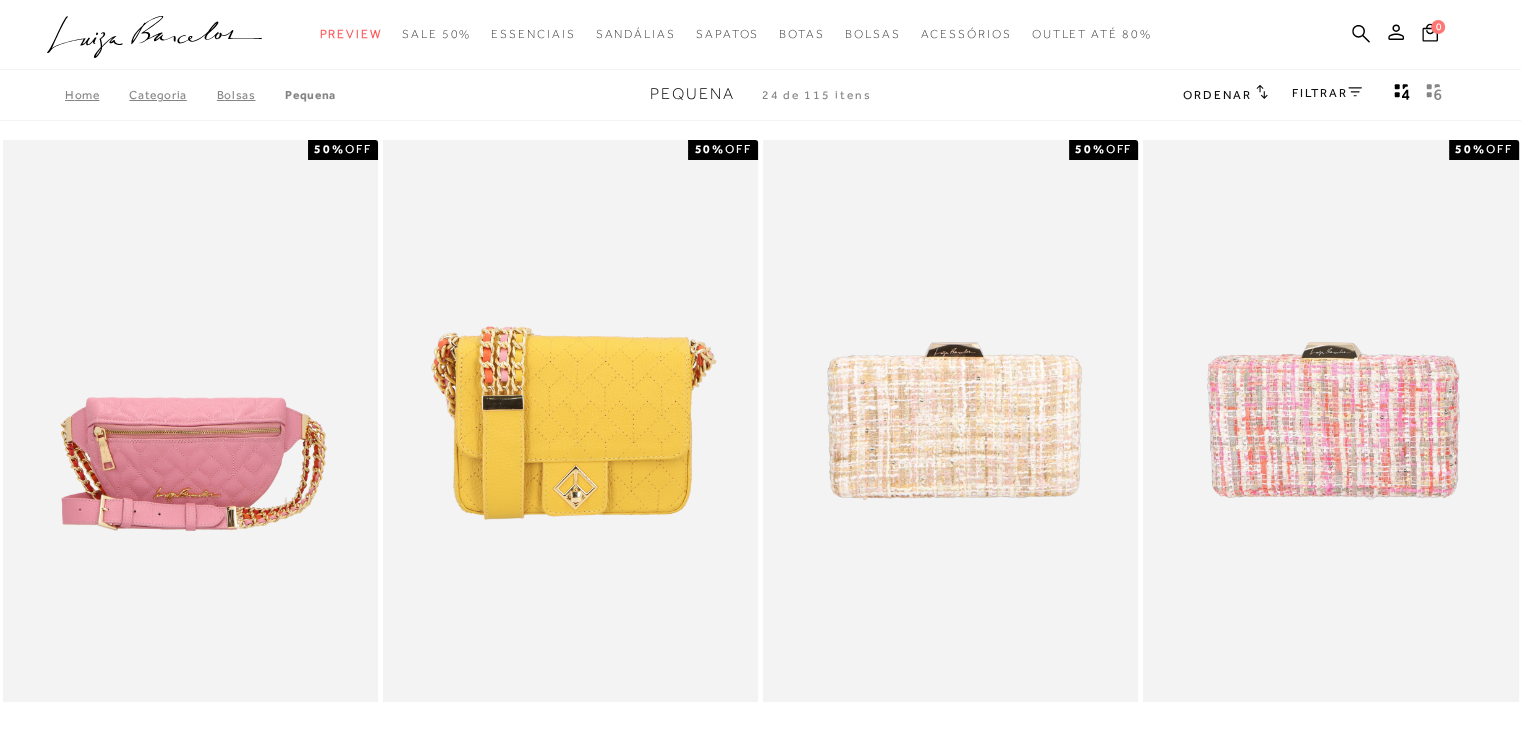 type 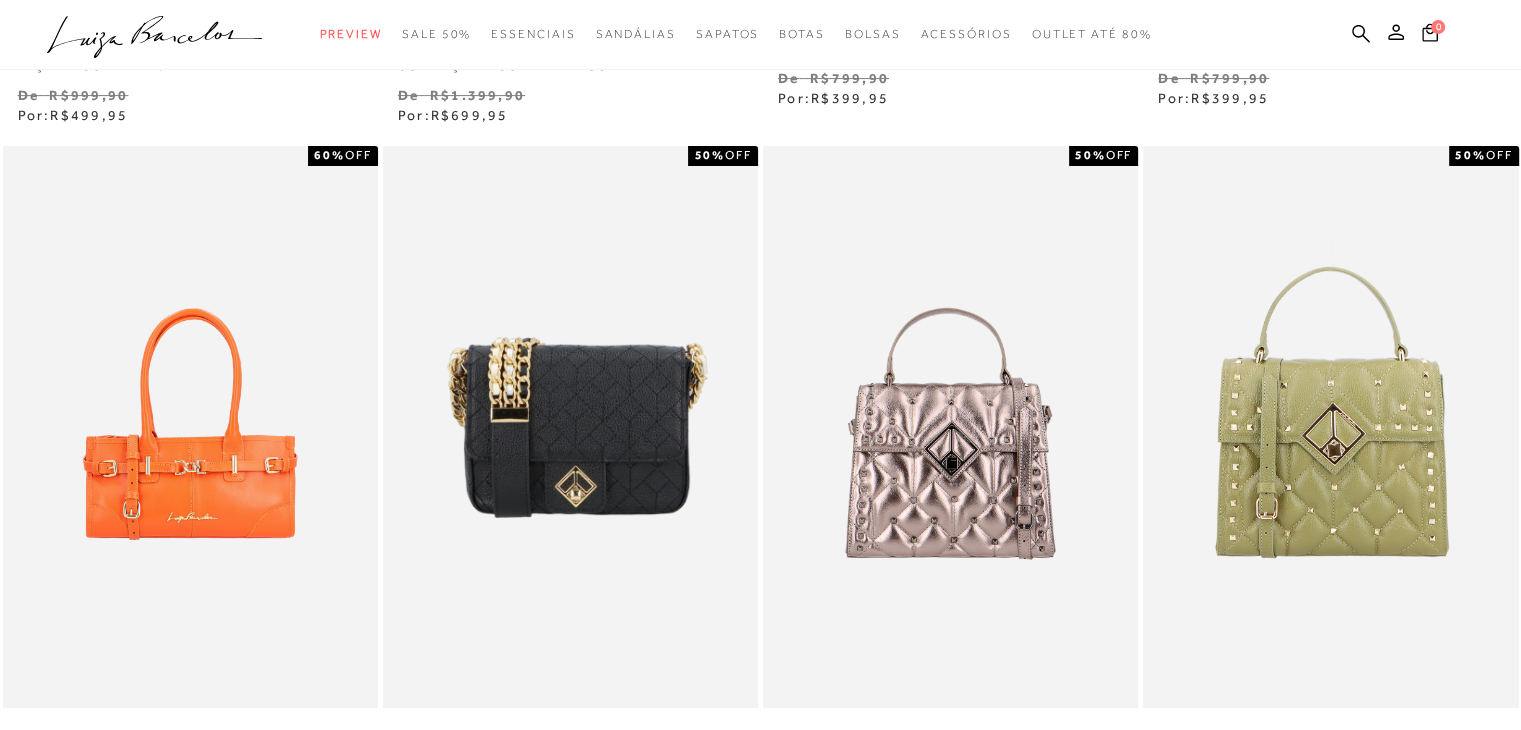 scroll, scrollTop: 720, scrollLeft: 0, axis: vertical 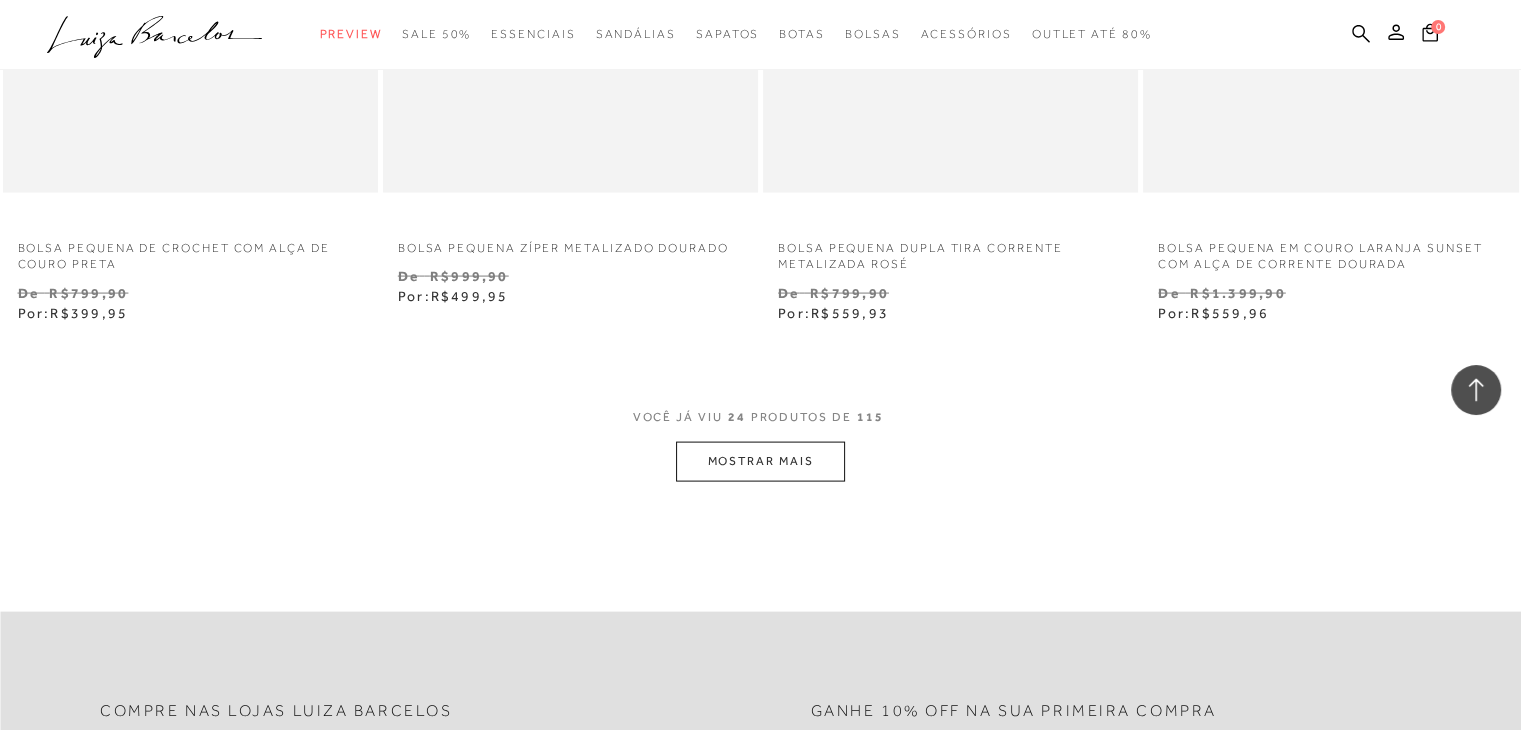 click on "MOSTRAR MAIS" at bounding box center (760, 461) 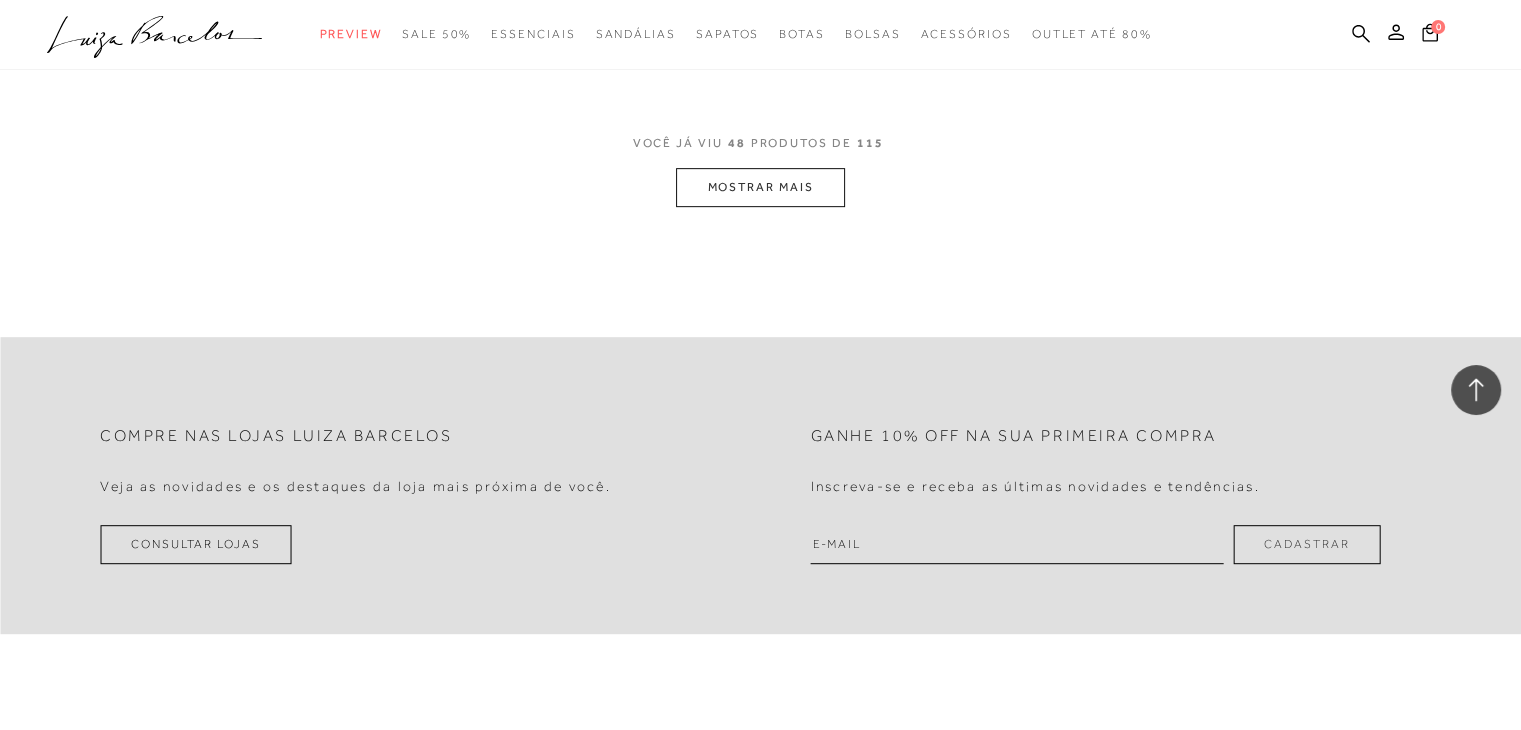 scroll, scrollTop: 8559, scrollLeft: 0, axis: vertical 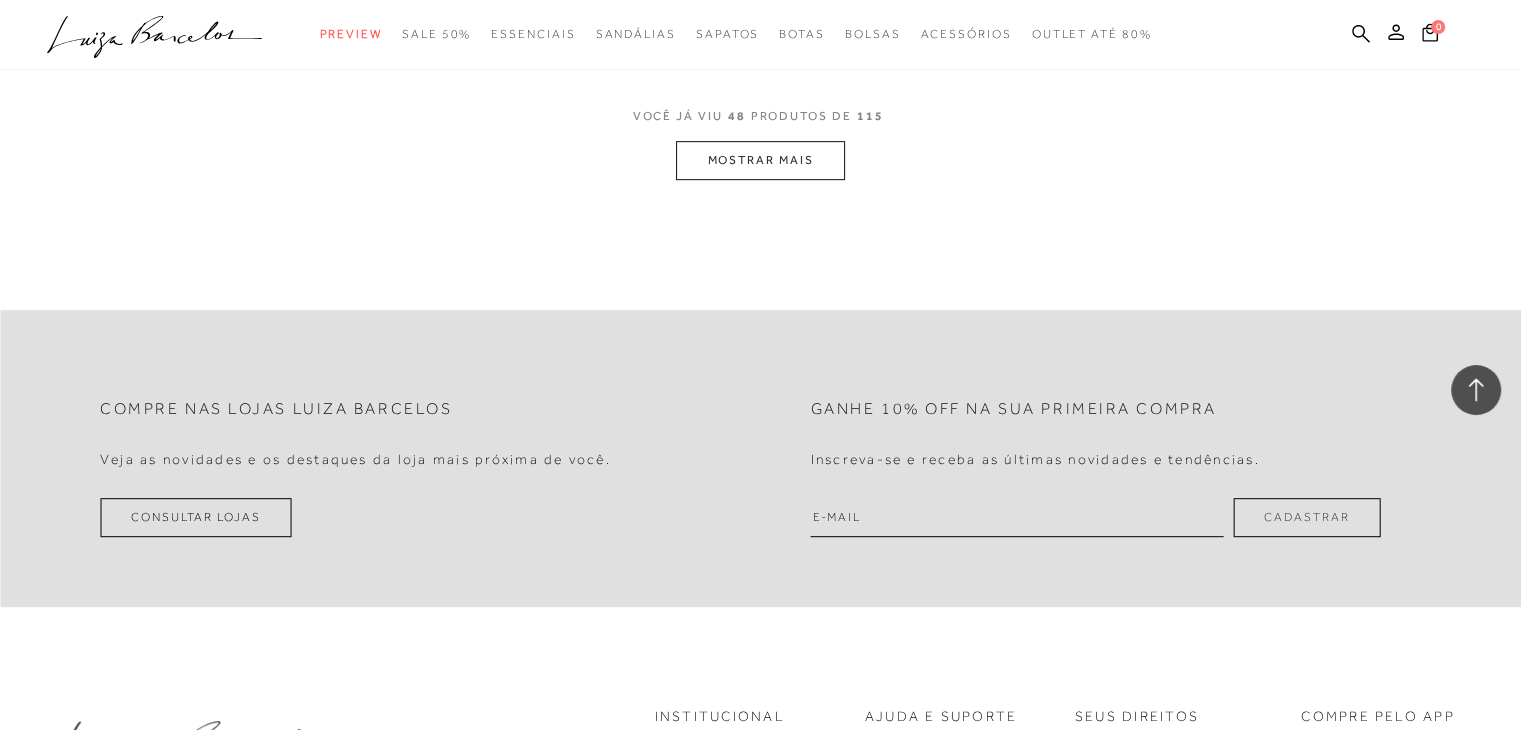 click on "MOSTRAR MAIS" at bounding box center (760, 160) 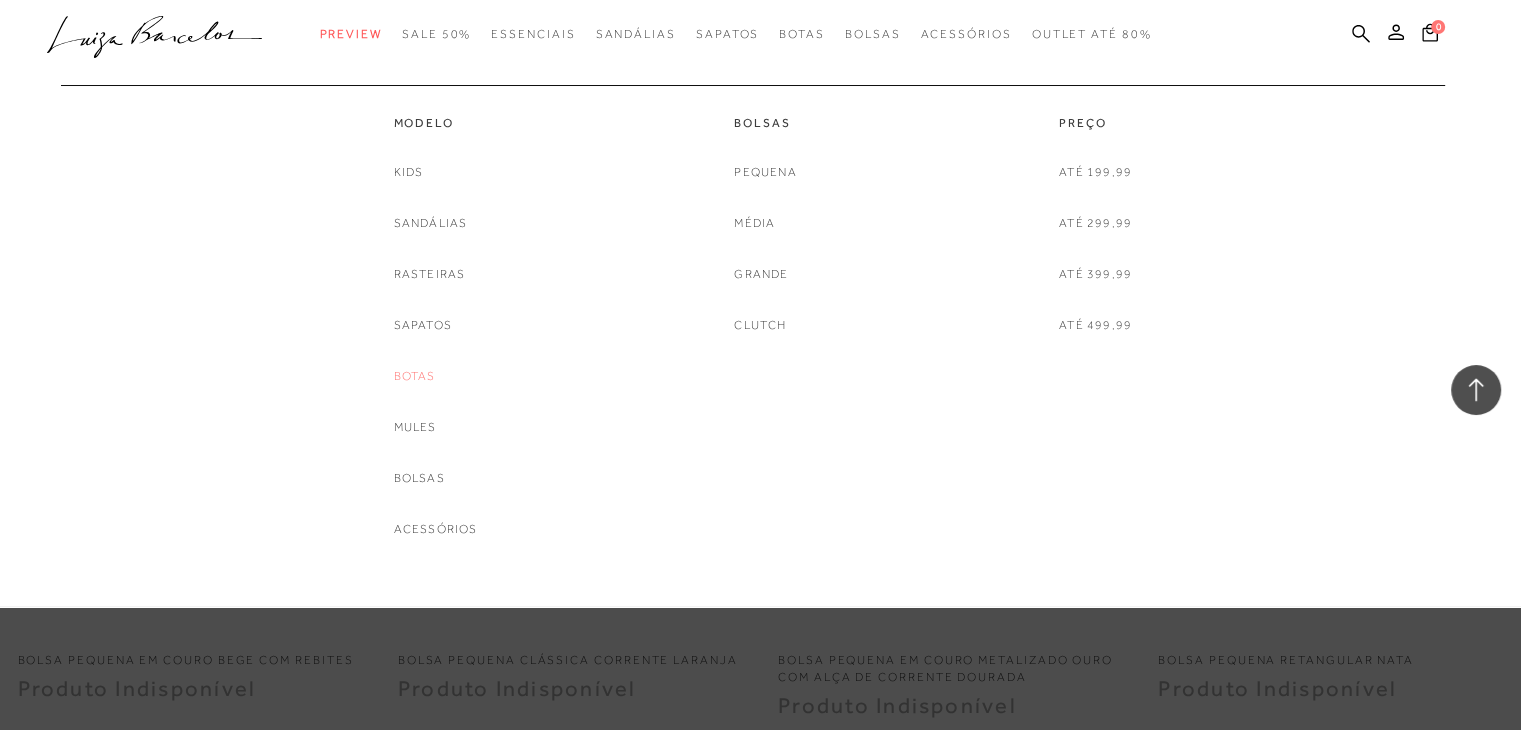 click on "Botas" at bounding box center [415, 376] 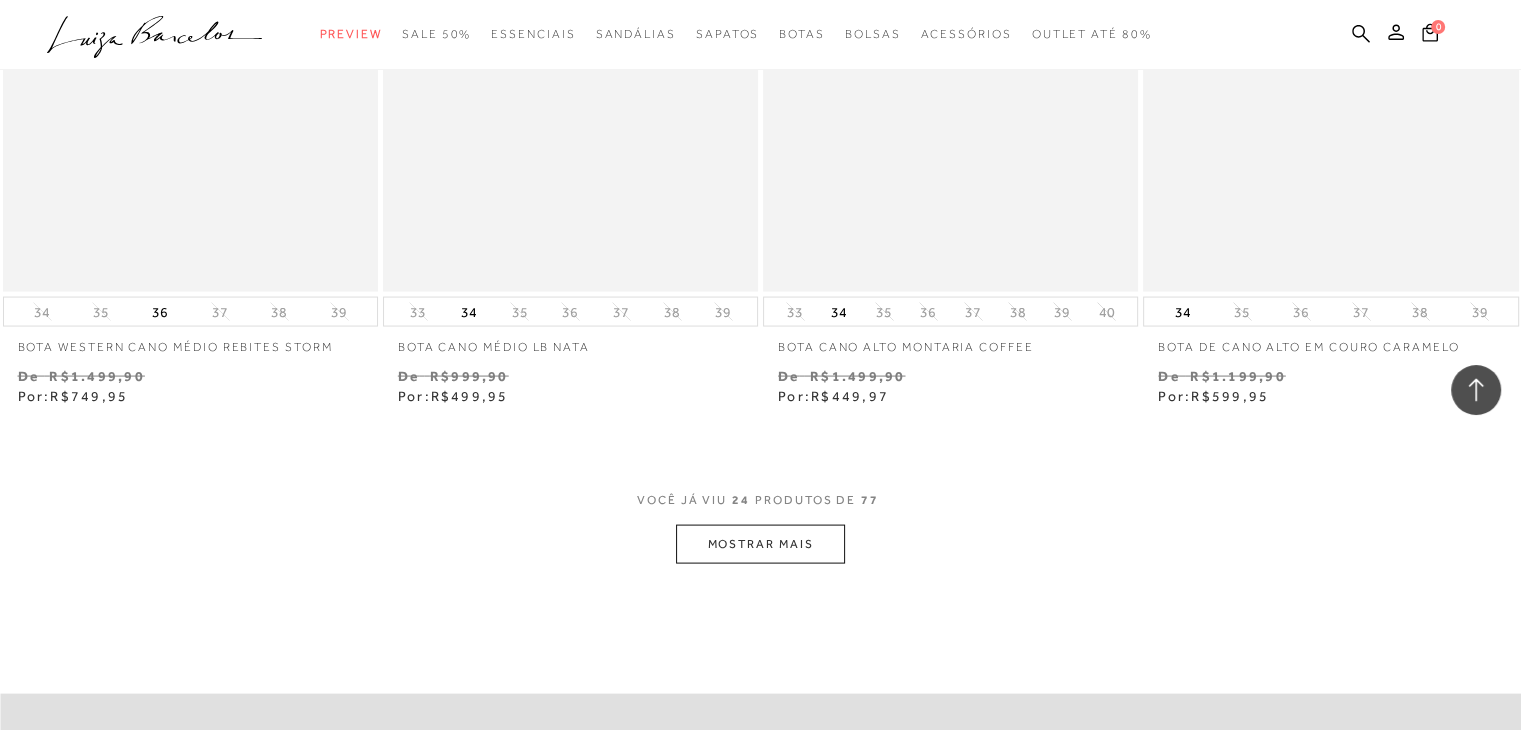 scroll, scrollTop: 3973, scrollLeft: 0, axis: vertical 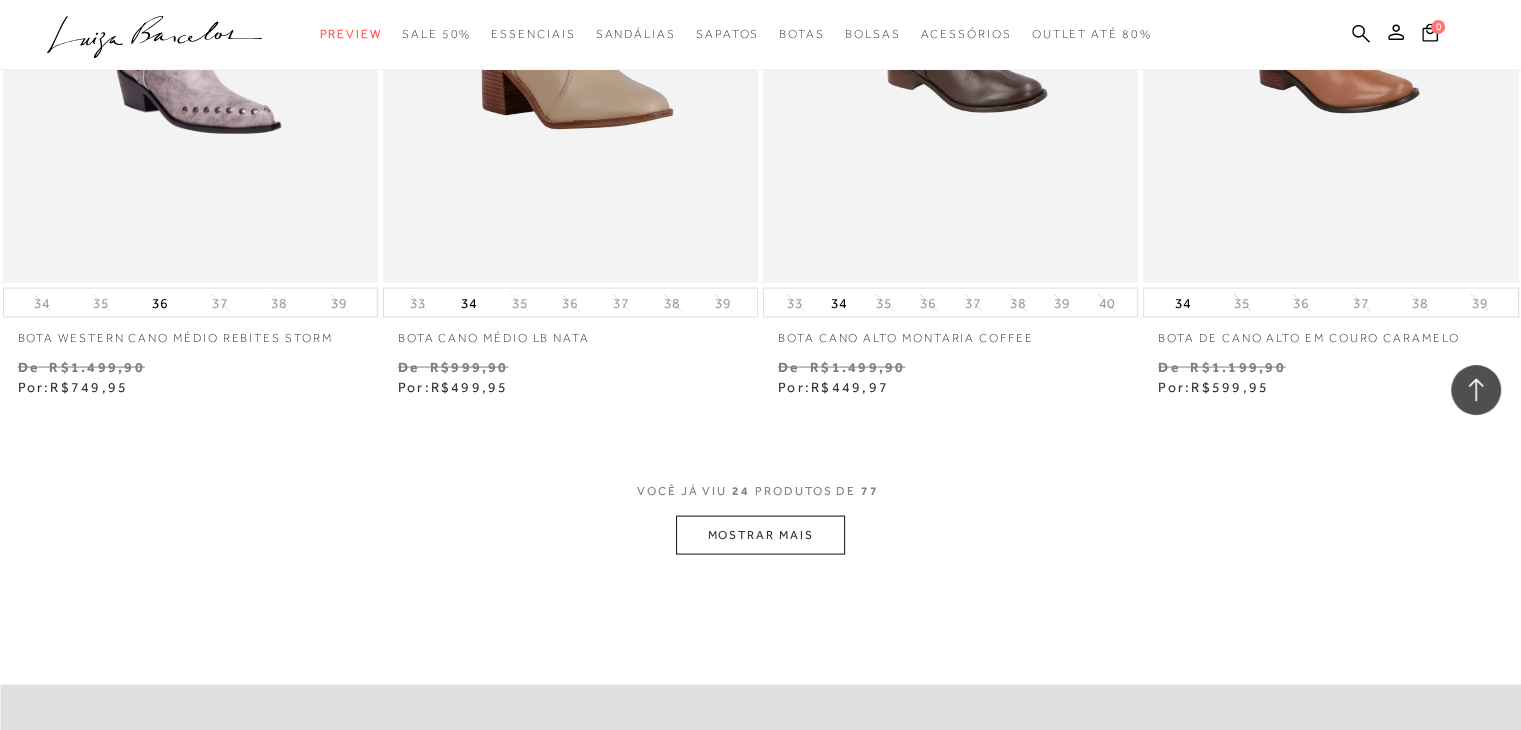 click on "MOSTRAR MAIS" at bounding box center [760, 535] 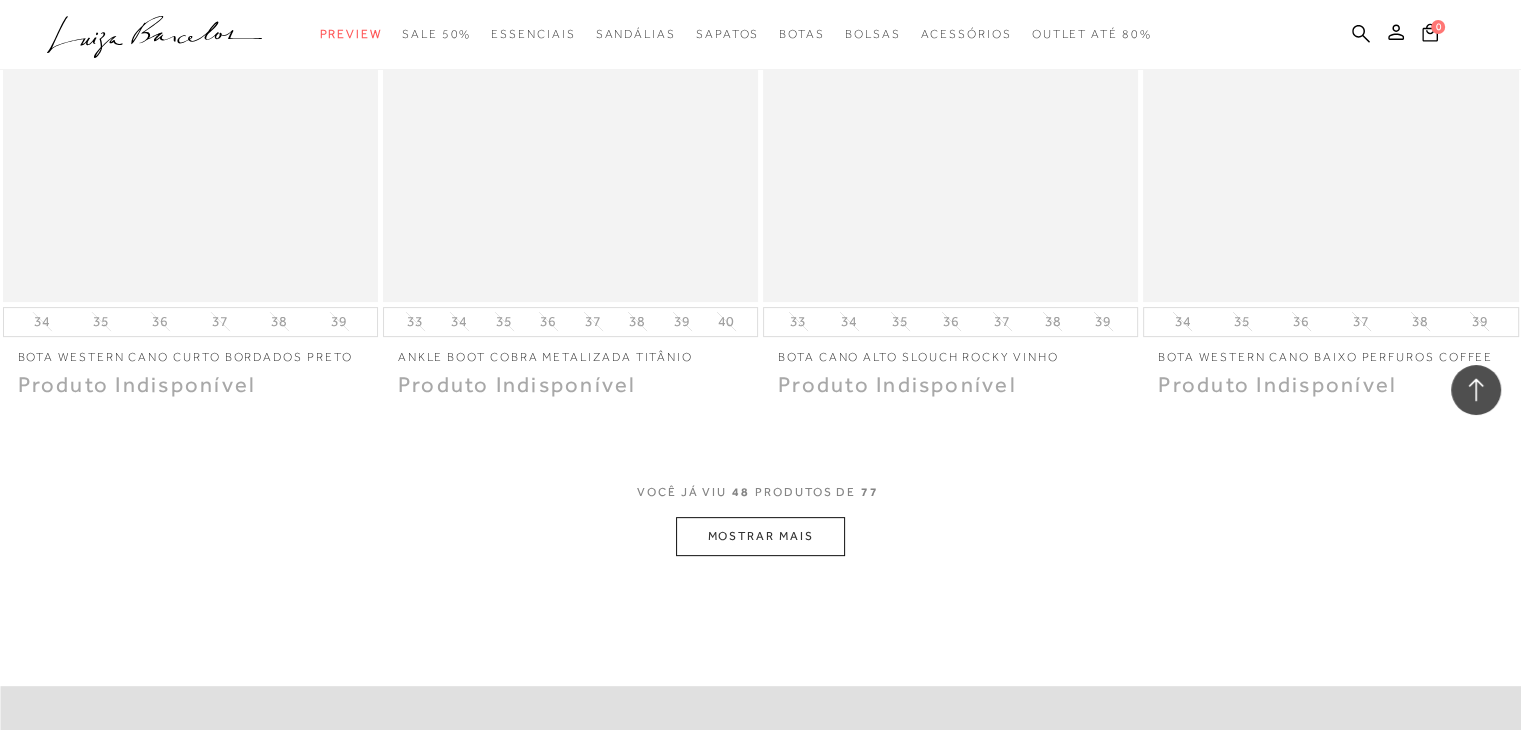 scroll, scrollTop: 8173, scrollLeft: 0, axis: vertical 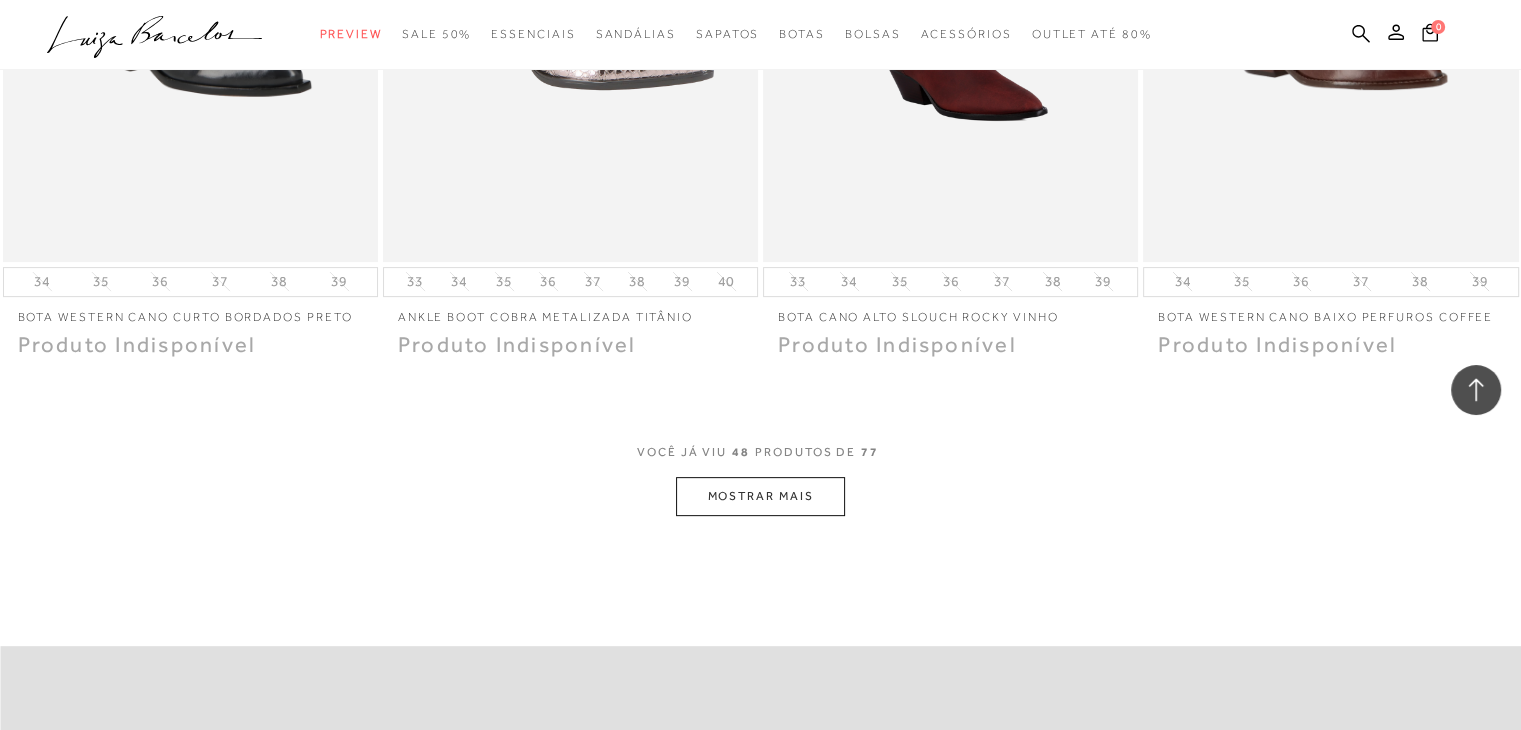 click on "MOSTRAR MAIS" at bounding box center (760, 496) 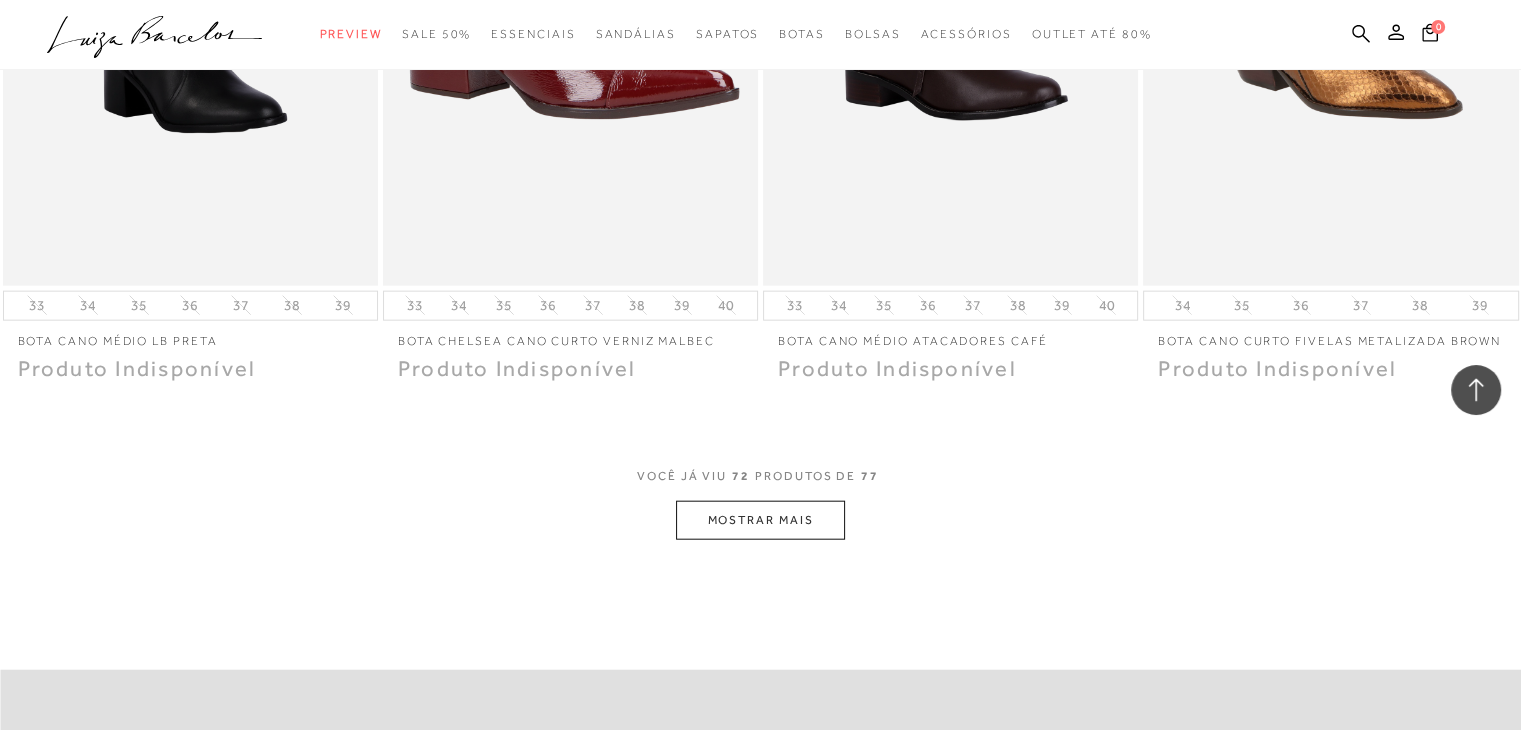 scroll, scrollTop: 12280, scrollLeft: 0, axis: vertical 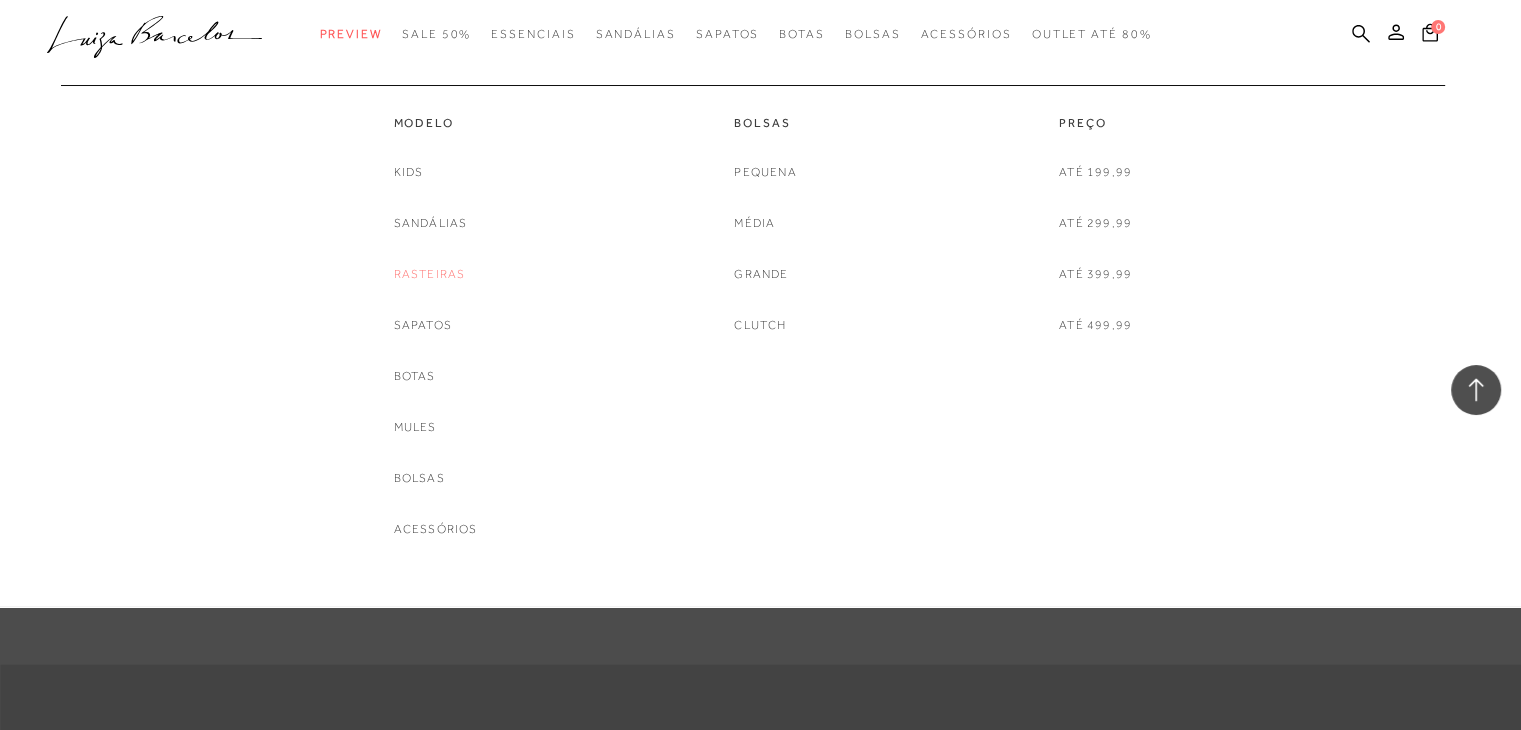click on "Rasteiras" at bounding box center (430, 274) 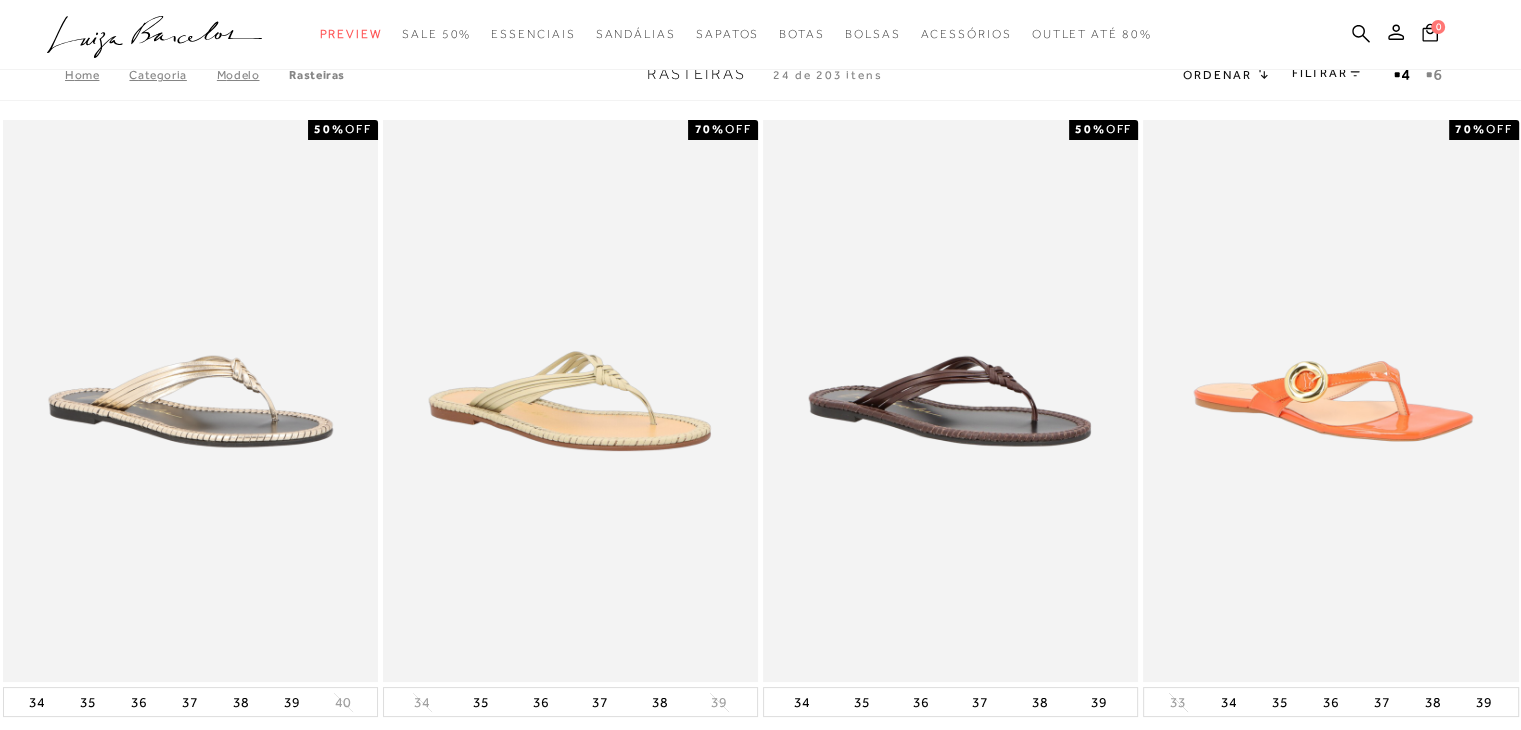 scroll, scrollTop: 0, scrollLeft: 0, axis: both 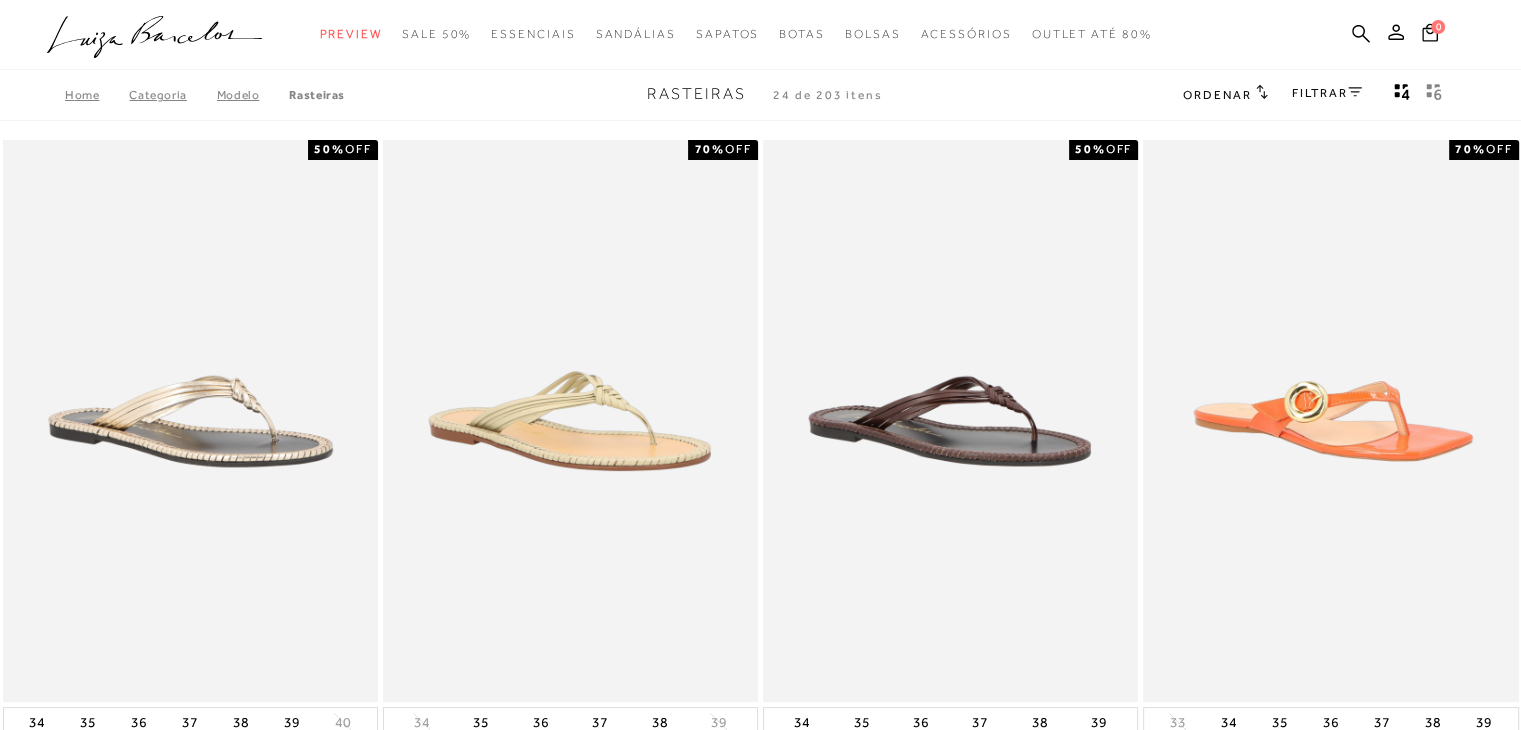 click 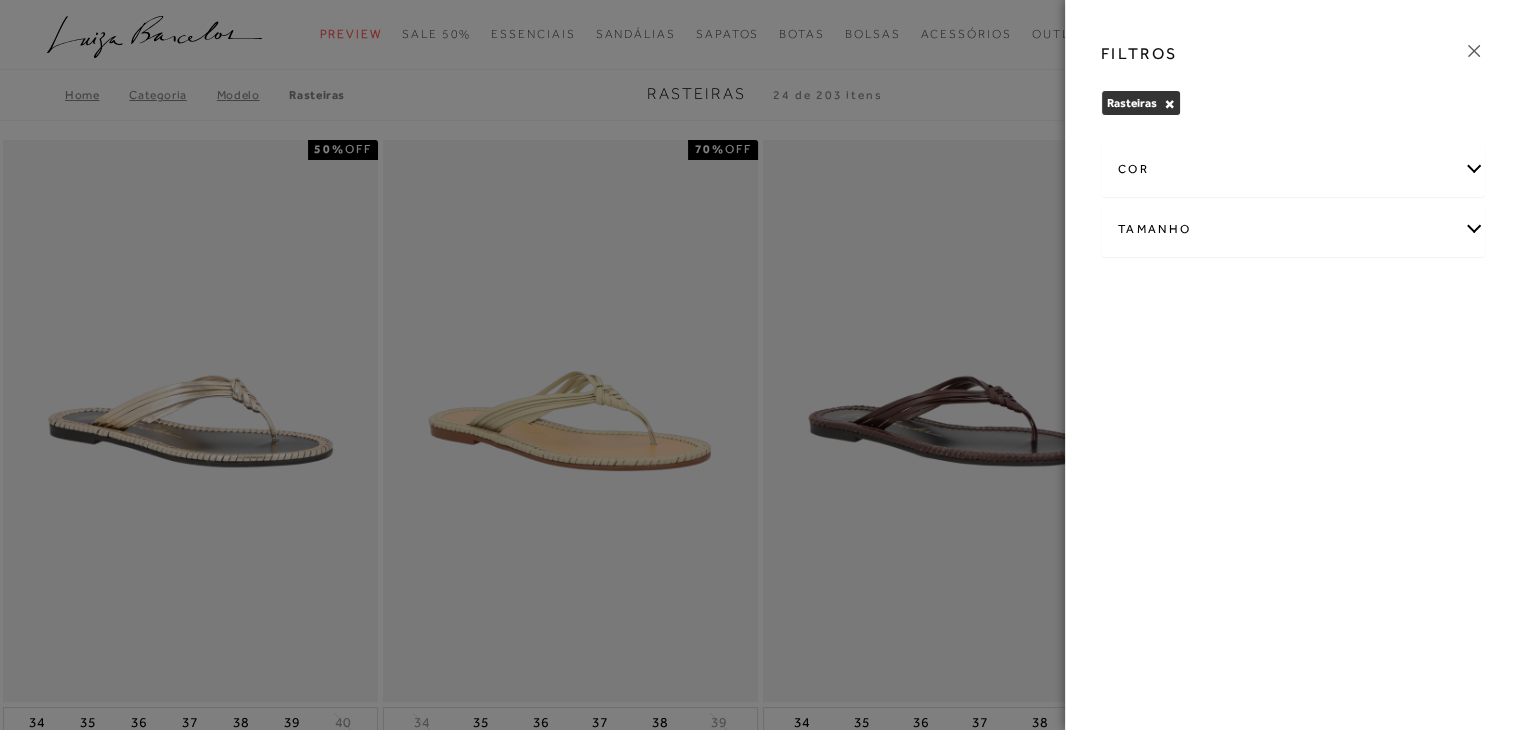 click on "Tamanho" at bounding box center [1293, 229] 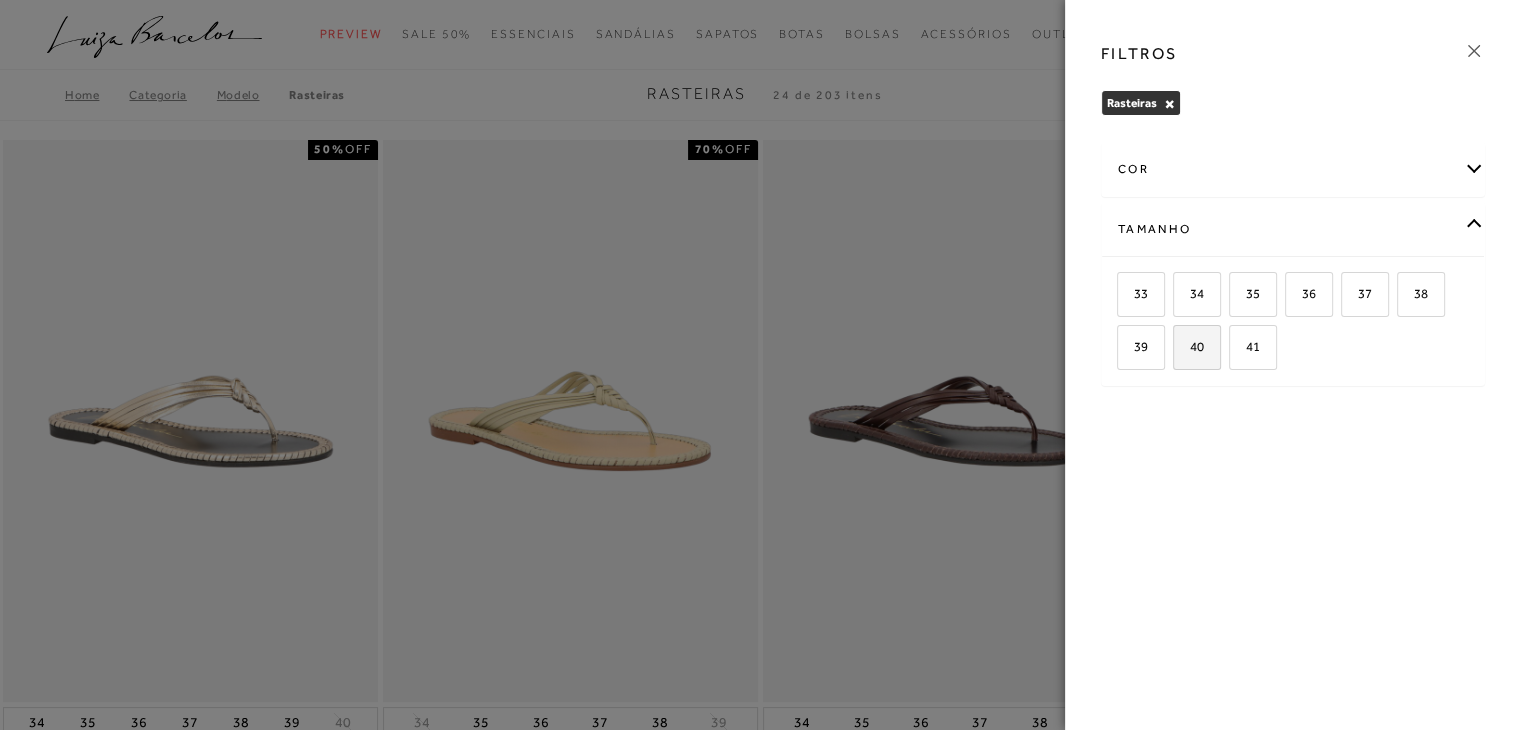 click on "40" at bounding box center [1189, 346] 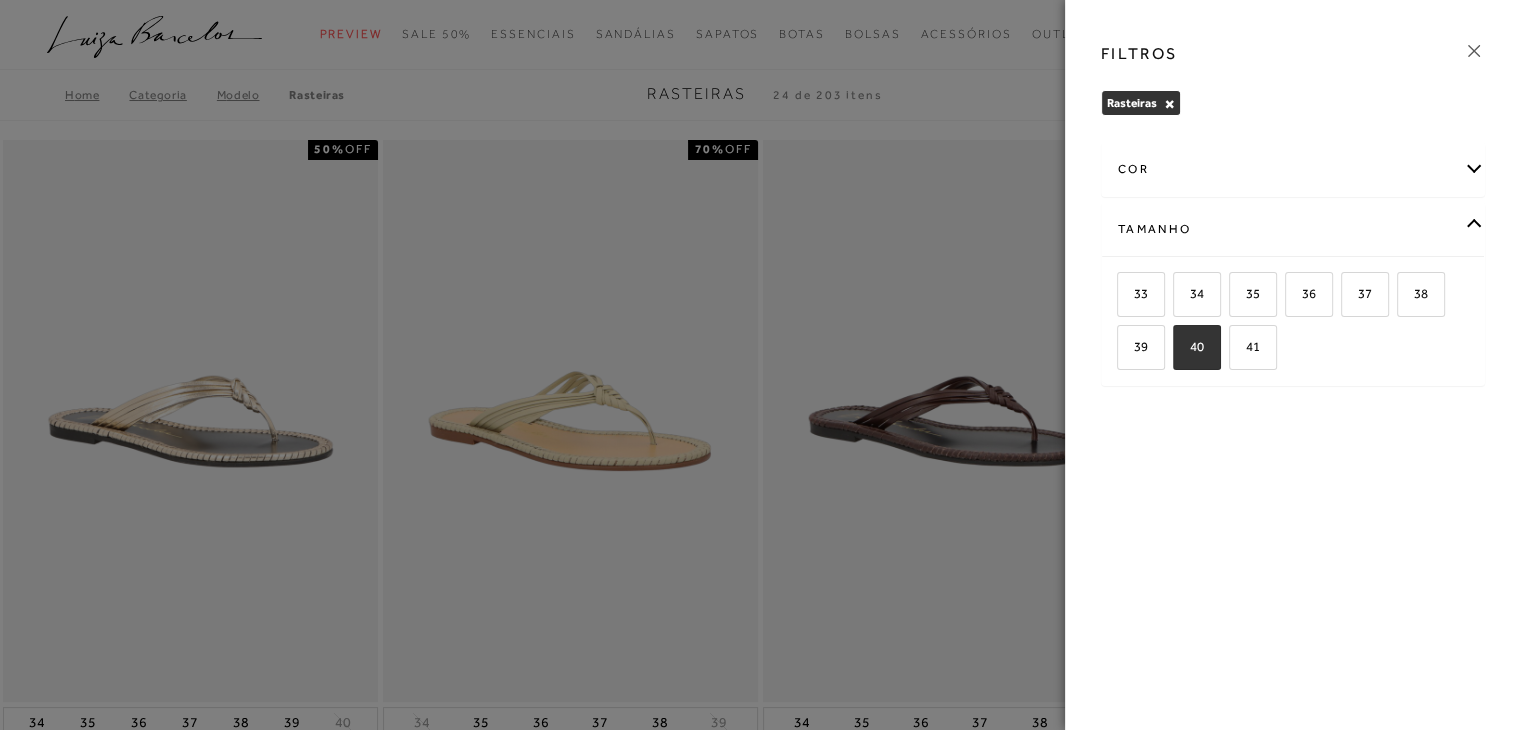 checkbox on "true" 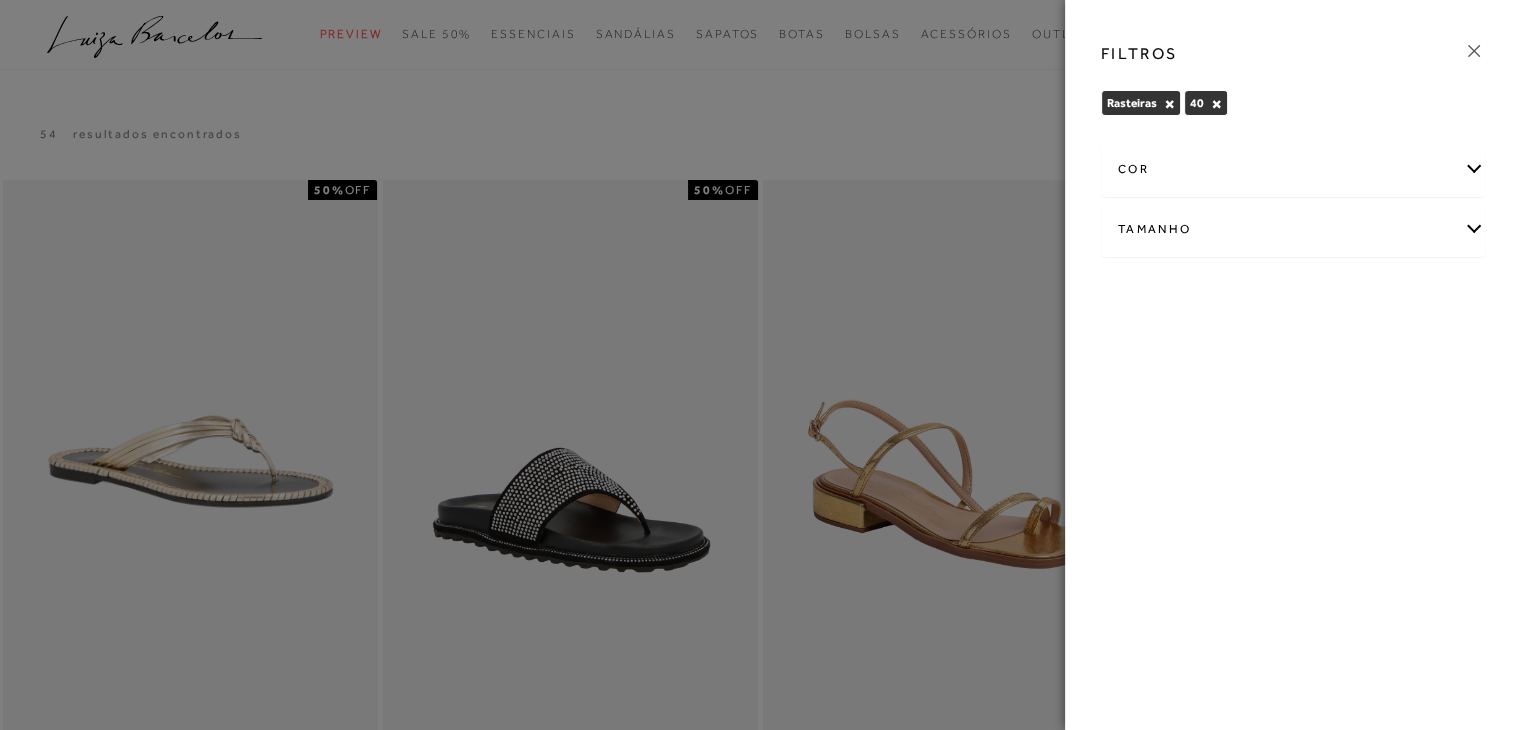 click on "FILTROS
Rasteiras
×
40
×
Limpar todos os refinamentos
cor" at bounding box center (1293, 365) 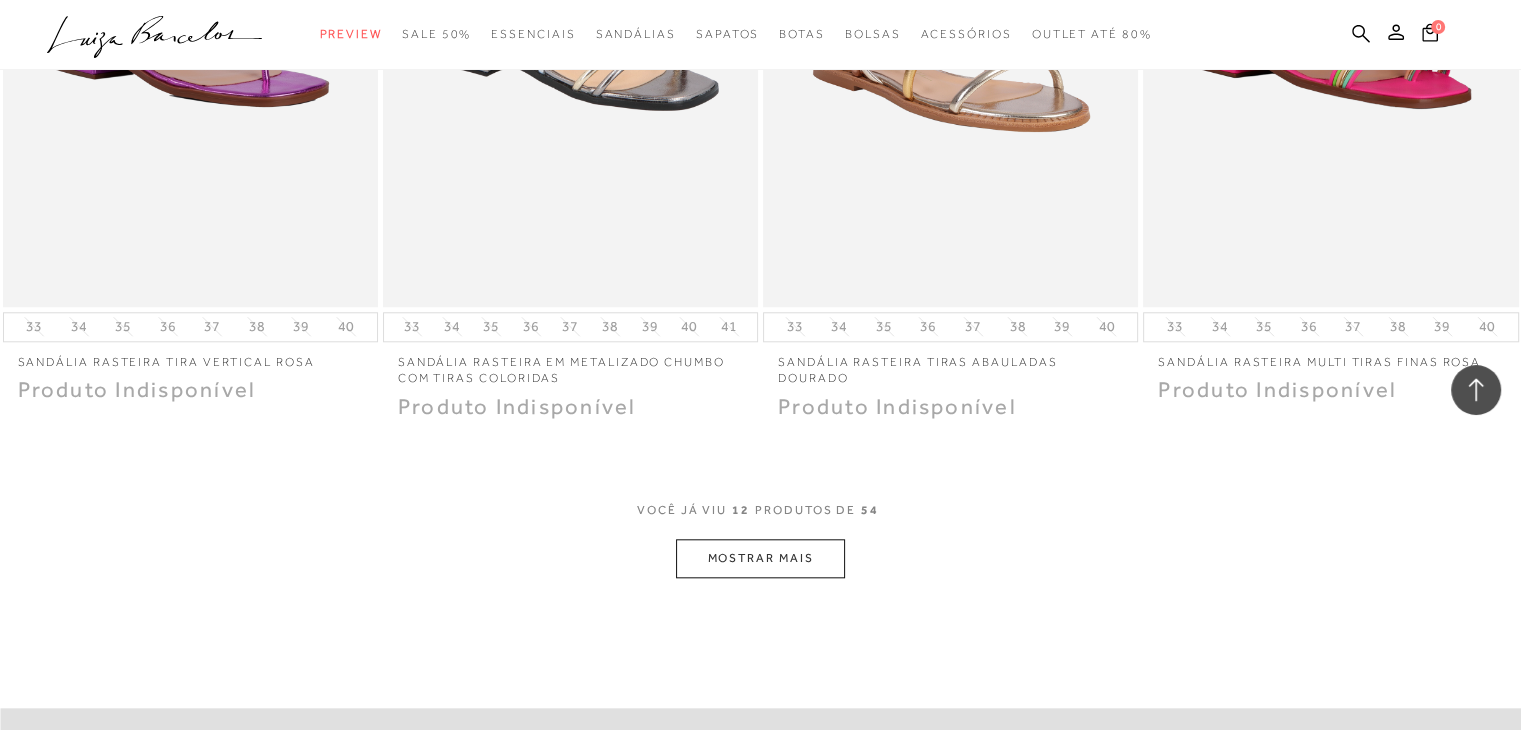 scroll, scrollTop: 1865, scrollLeft: 0, axis: vertical 